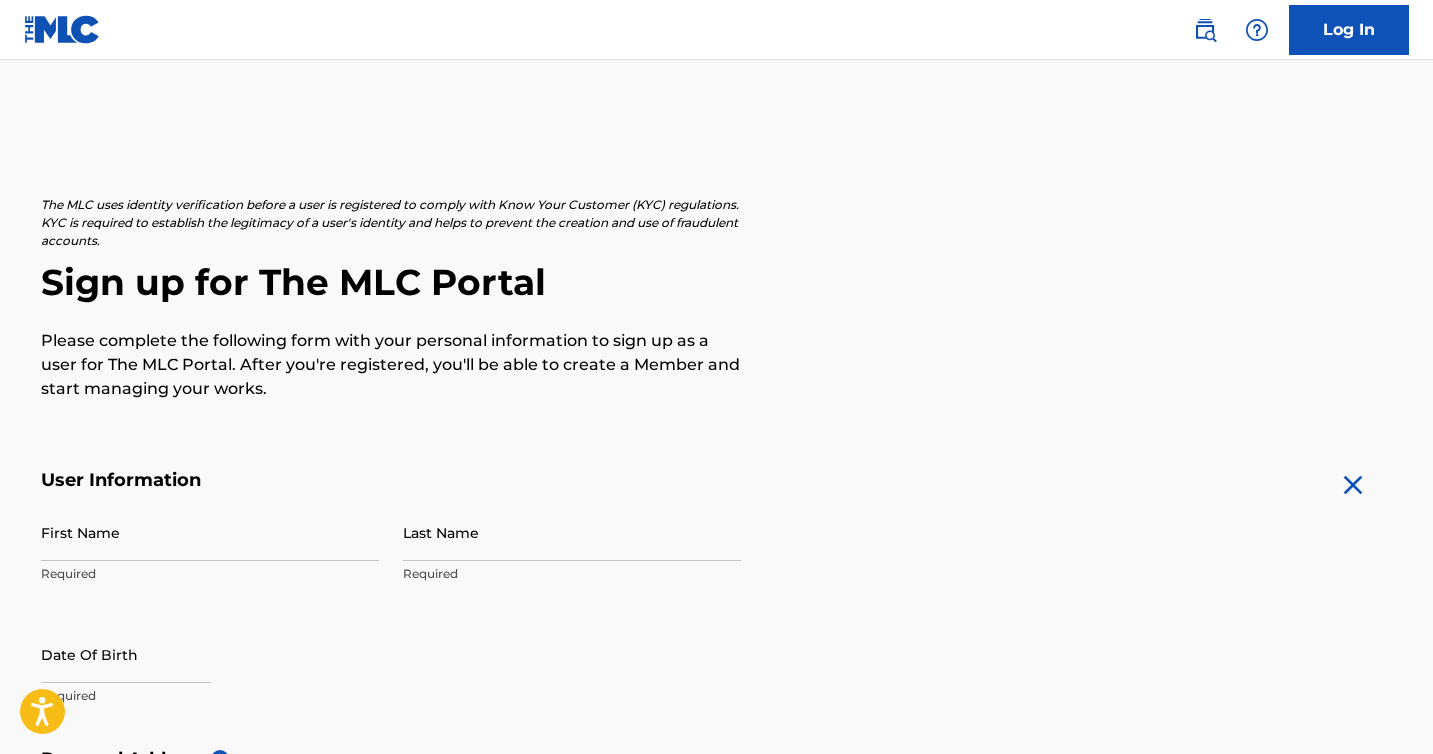 scroll, scrollTop: 0, scrollLeft: 0, axis: both 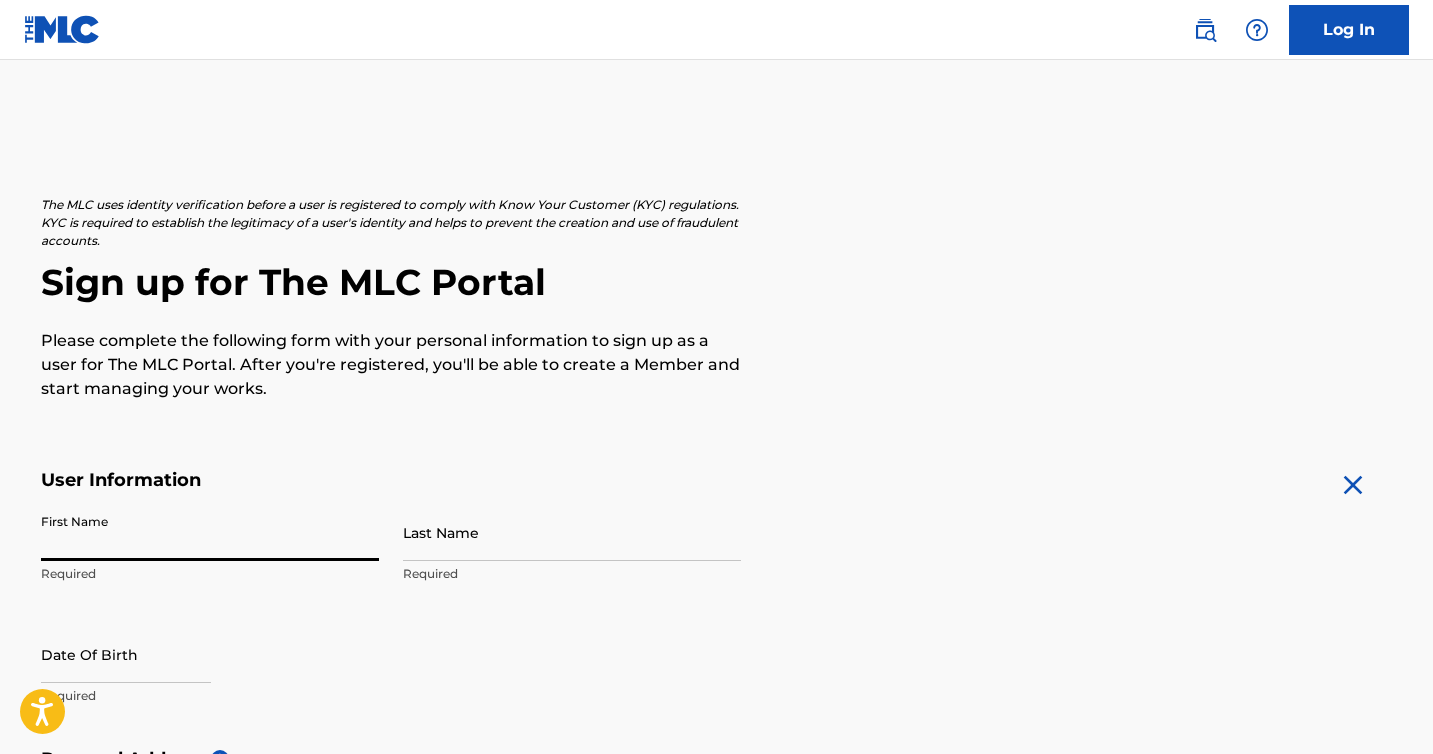 type on "Tyzayah" 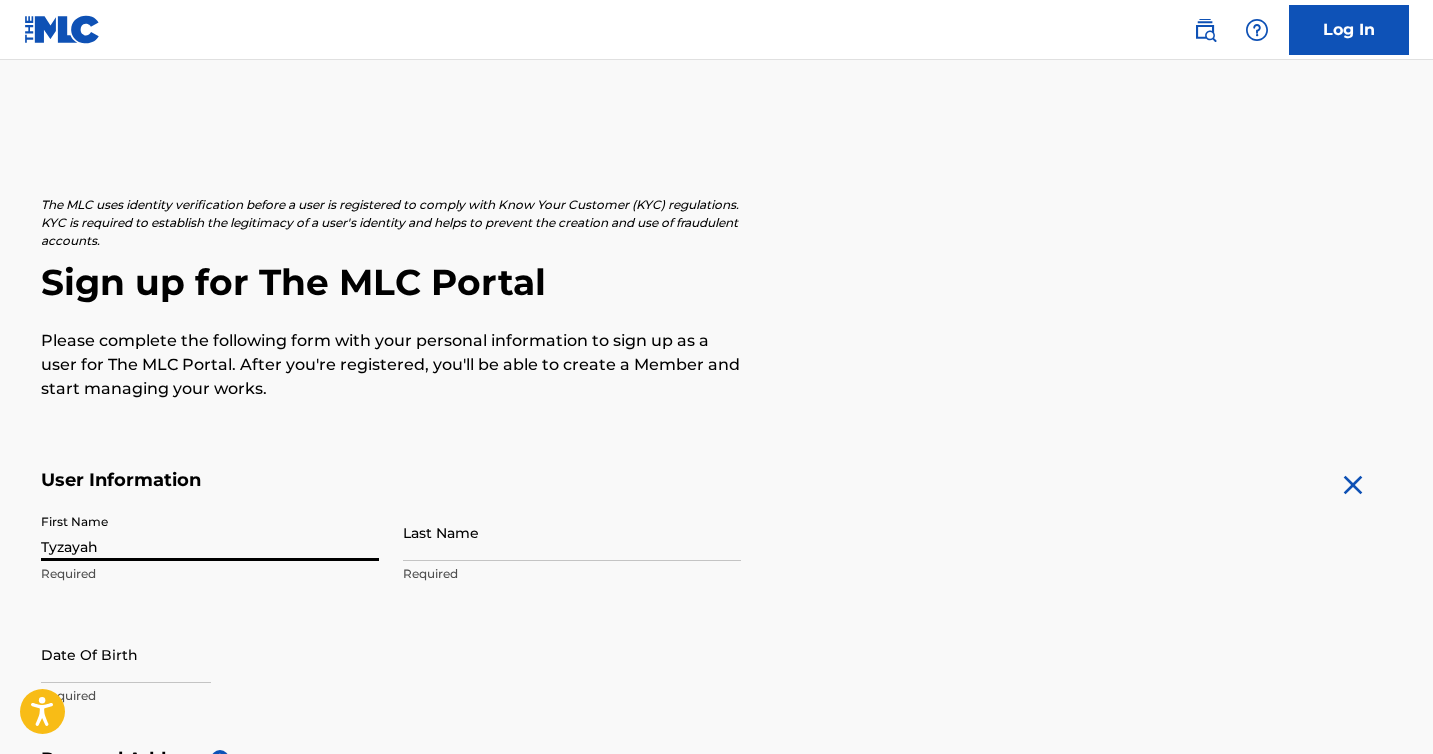 type on "Gold [PERSON_NAME]" 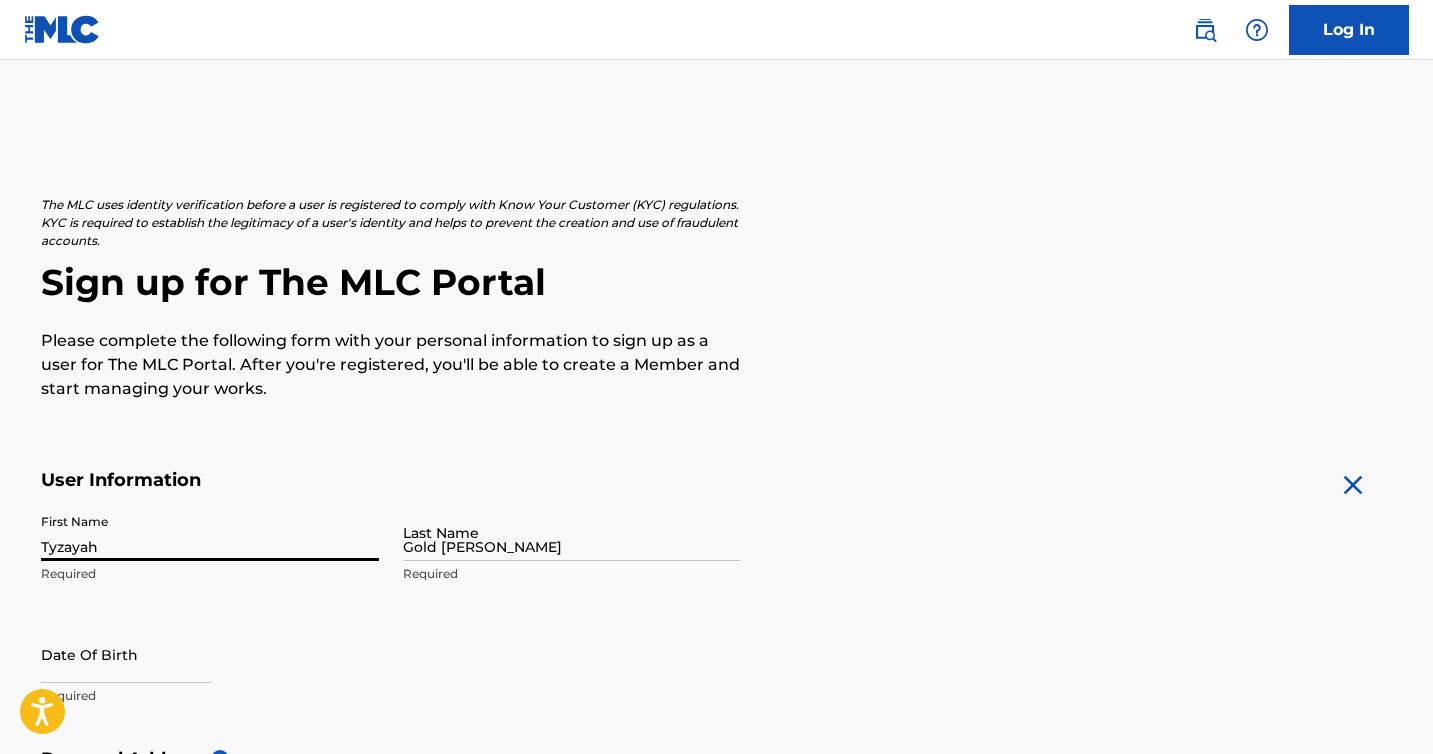 type on "[STREET_ADDRESS]" 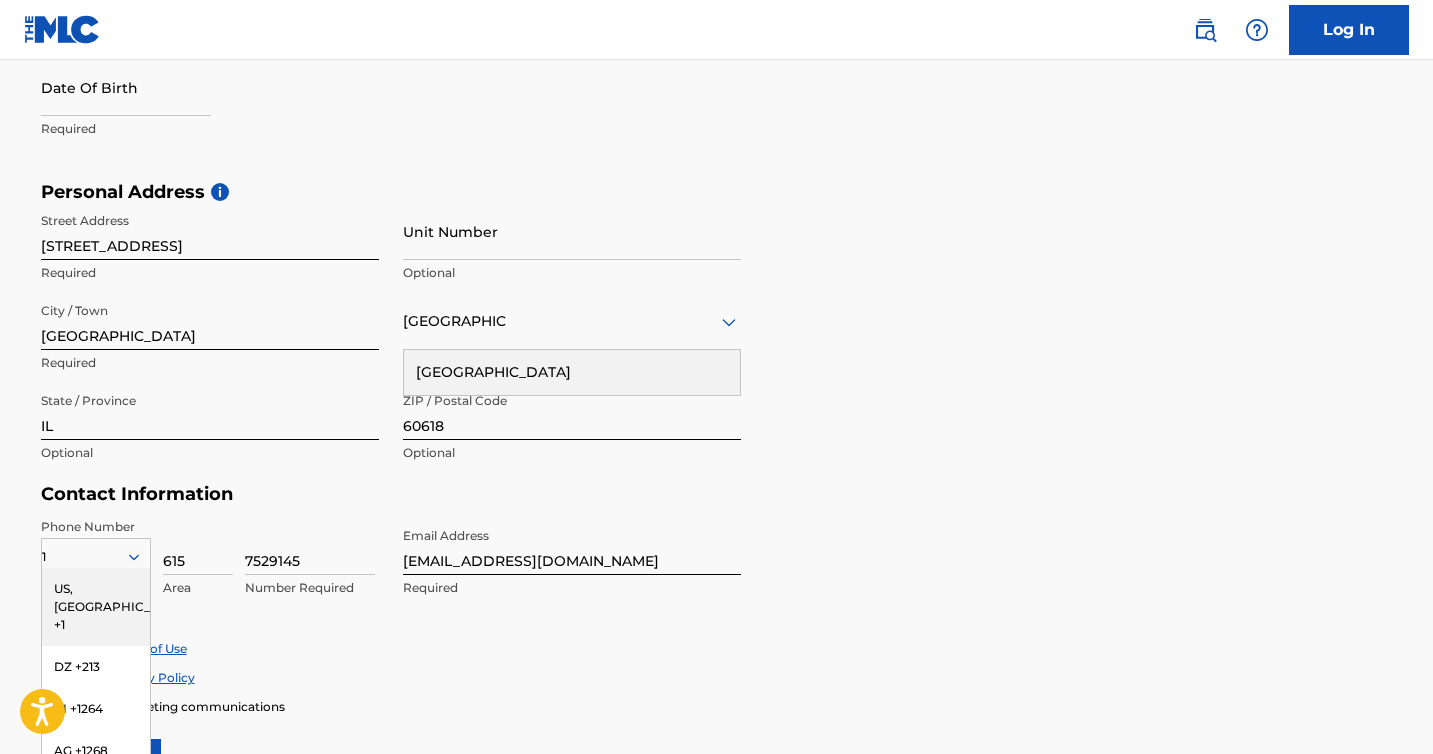 scroll, scrollTop: 564, scrollLeft: 0, axis: vertical 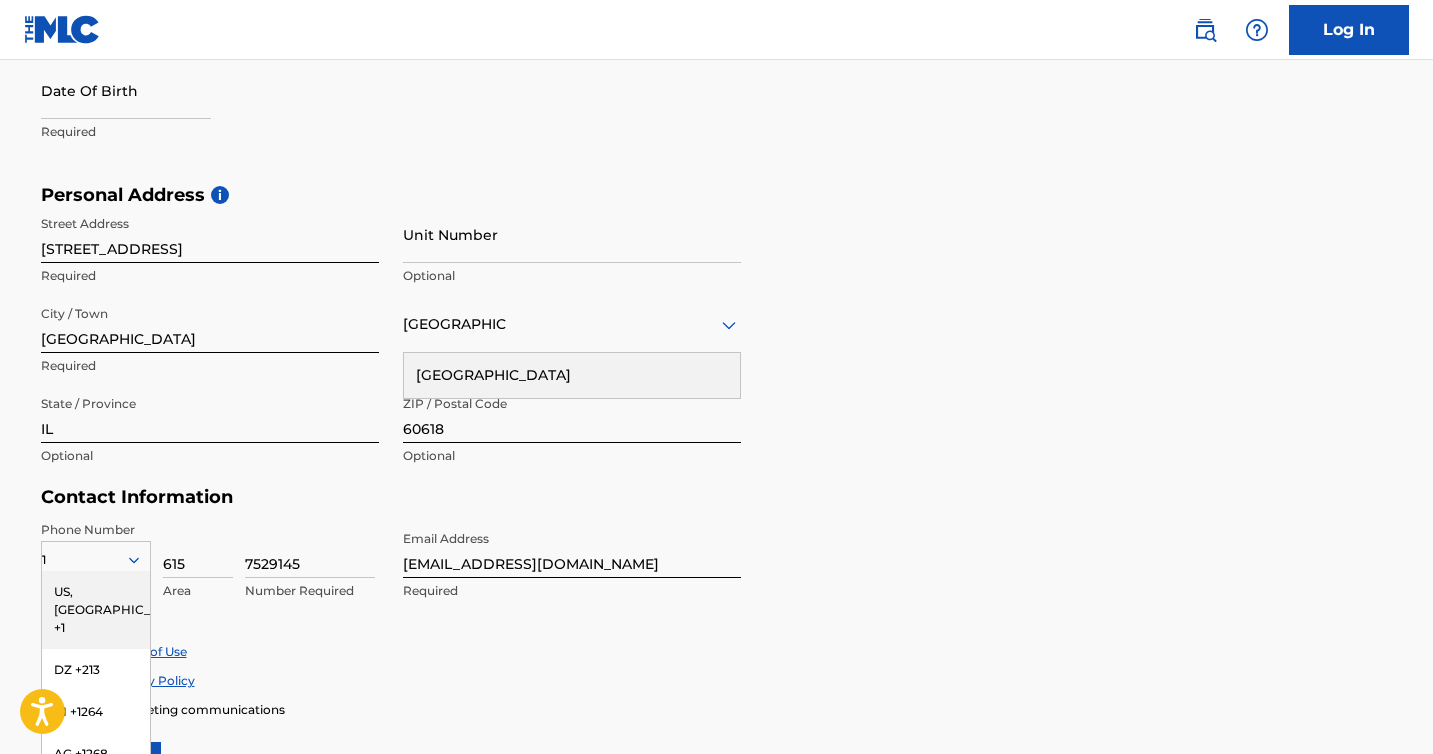 click on "User Information First Name Tyzayah Required Last Name Gold Kiser Required Date Of Birth Required Personal Address i Street Address 4023 N Mozart St Unit 3 Required Unit Number Optional City / Town Chicago Required United States United States Required State / Province IL Optional ZIP / Postal Code 60618 Optional Contact Information Phone Number 1 US, CA +1 DZ +213 AI +1264 AG +1268 AU +61 BS +1242 BB +1246 BZ +501 BM +1441 BO +591 KY +1345 DM +1767 DO +1809 ER +291 ET +251 GA +241 GD +1473 IN +91 JM +1876 JP +81 LV +371 LB +961 LR +231 LY +218 MG +261 FM +691 ME, RS +381 MS +1664 MA, EH +212 NL +31 PE +51 PT +351 KN +1869 LC +1758 VC +1784 SN +221 SK +421 CH +41 TT +1868 TN +216 TC +1649 AE +971 VG +1284 WF +681 Country Required 615 Area 7529145 Number Required Email Address tyzayah@gmail.com Required Accept Terms of Use Accept Privacy Policy Enroll in marketing communications Sign up" at bounding box center (717, 348) 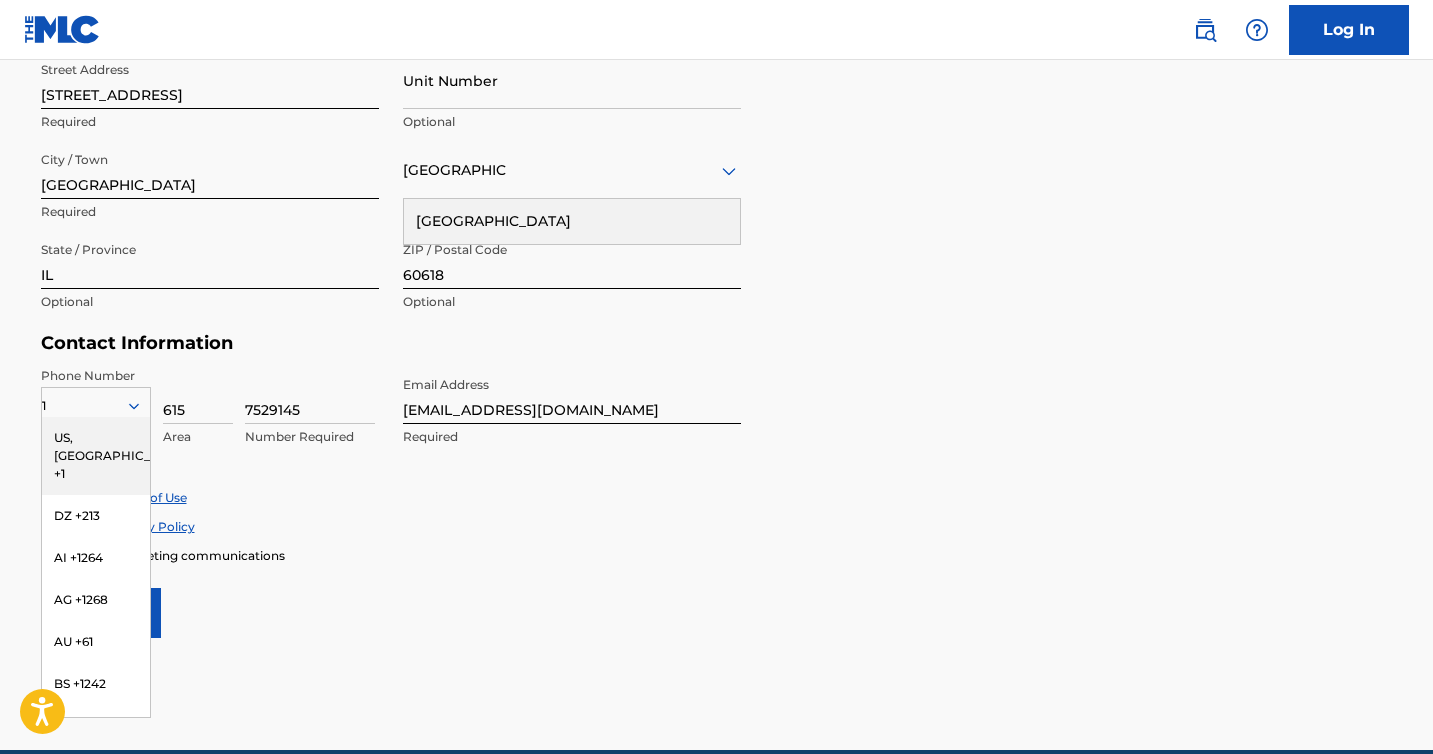 scroll, scrollTop: 720, scrollLeft: 0, axis: vertical 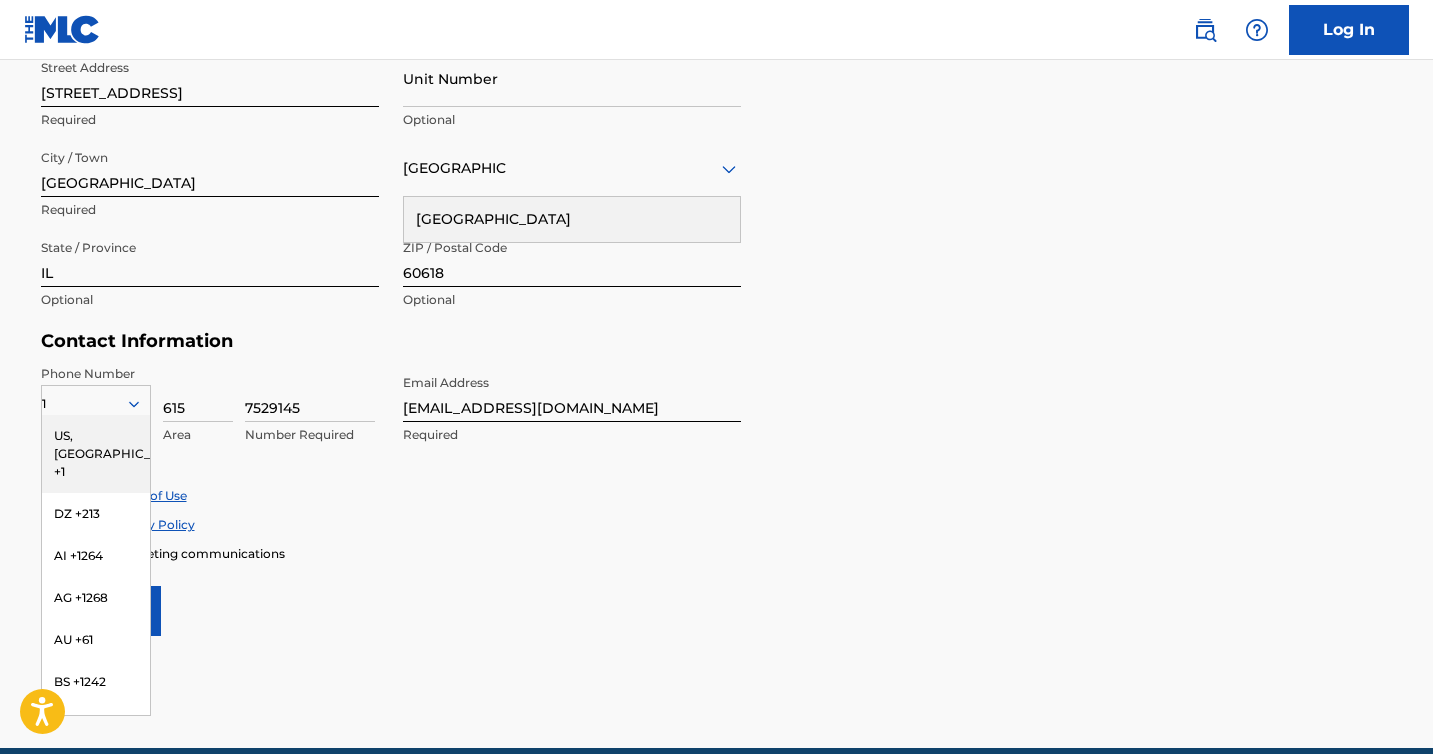 click on "tyzayah@gmail.com" at bounding box center (572, 393) 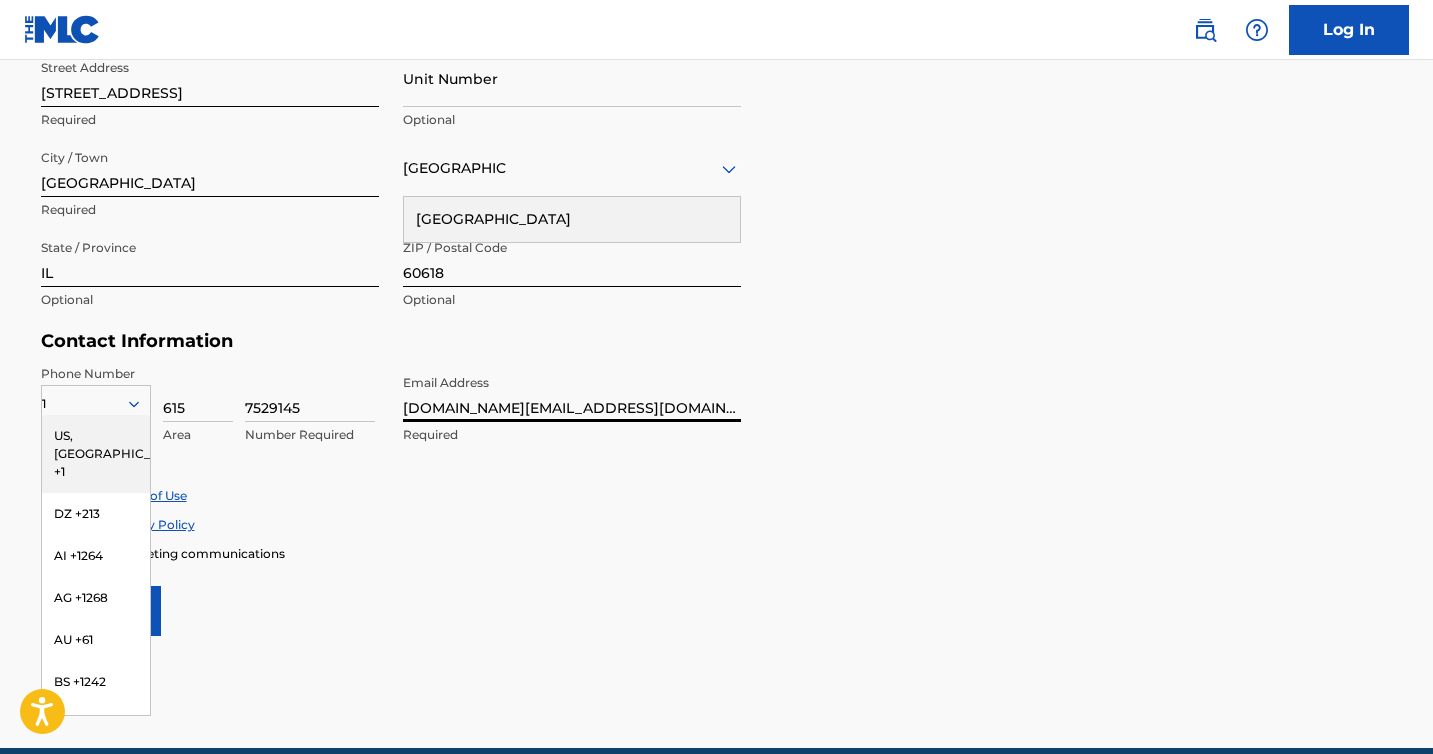 type on "[DOMAIN_NAME][EMAIL_ADDRESS][DOMAIN_NAME]" 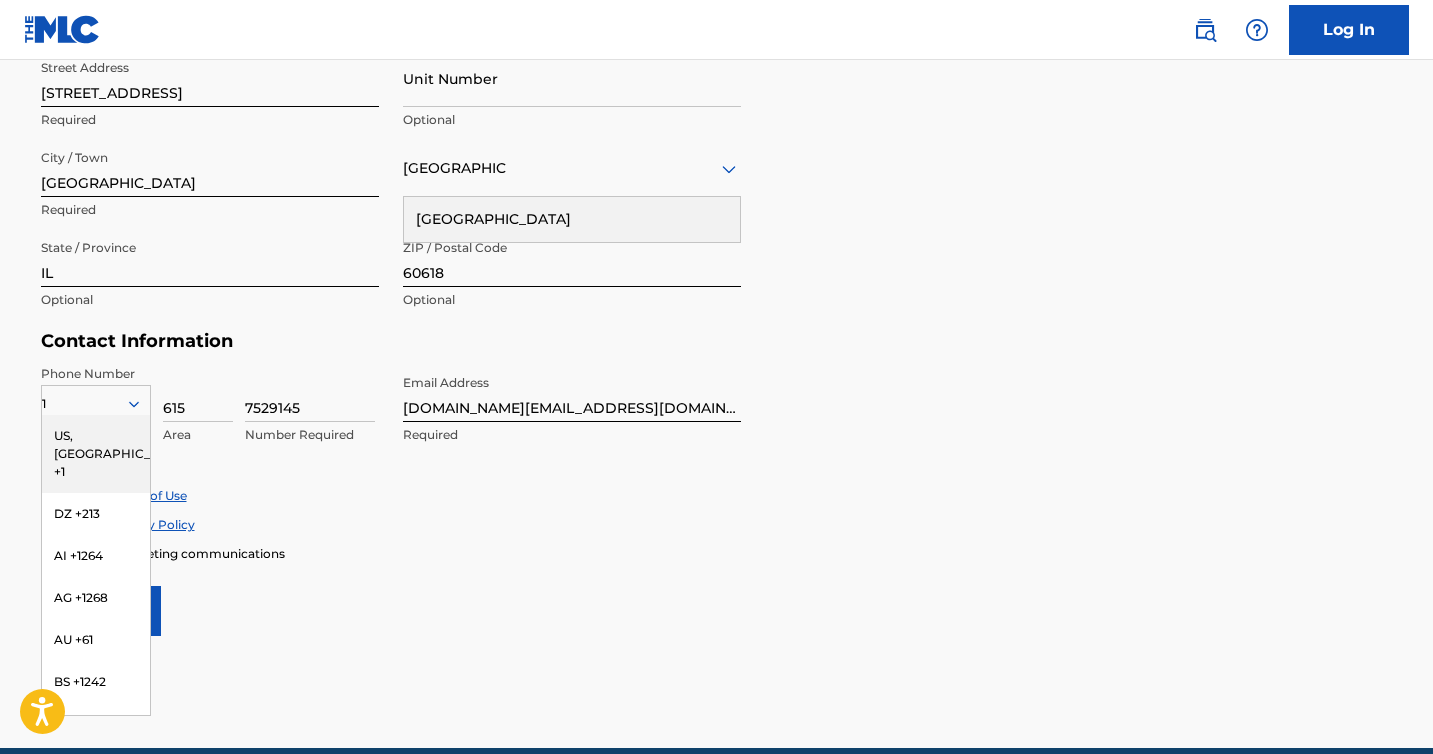 click on "US, CA +1" at bounding box center [96, 454] 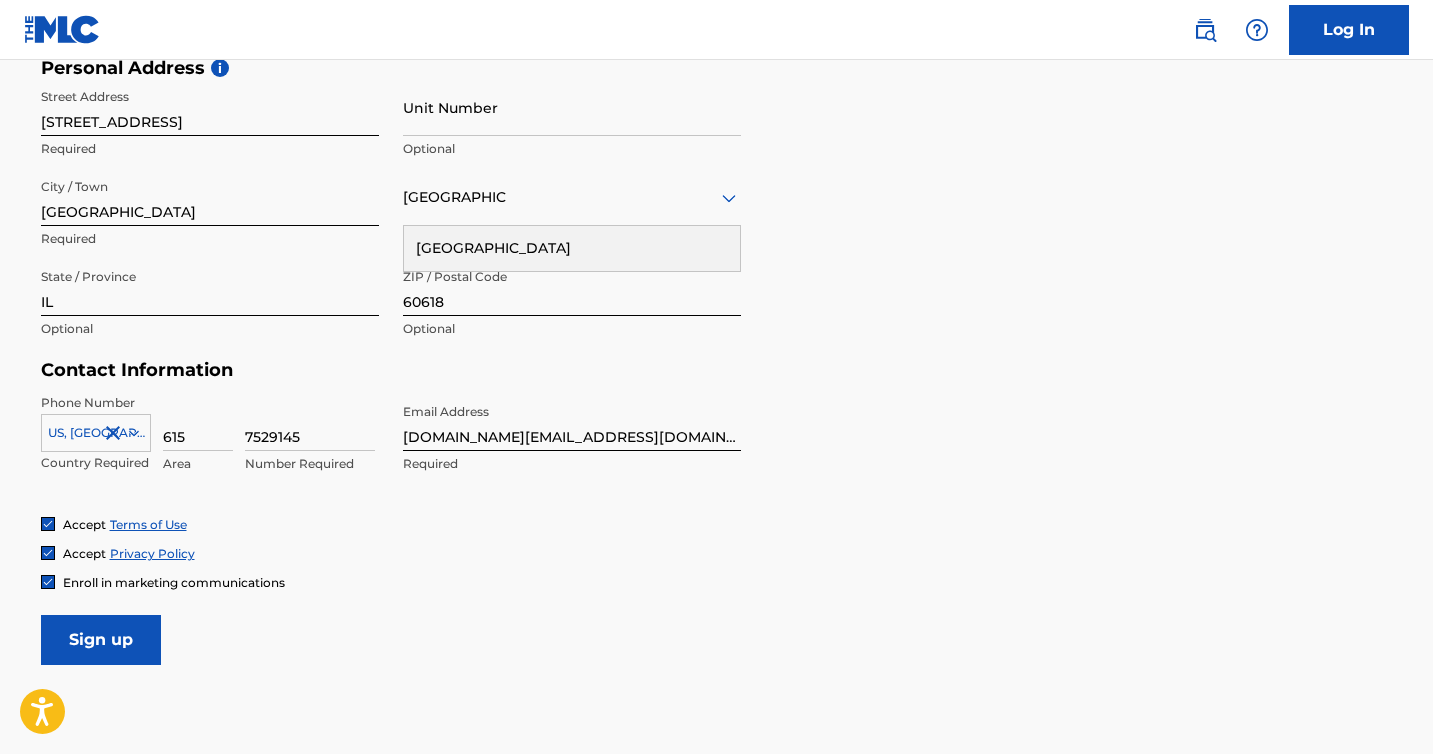 scroll, scrollTop: 687, scrollLeft: 0, axis: vertical 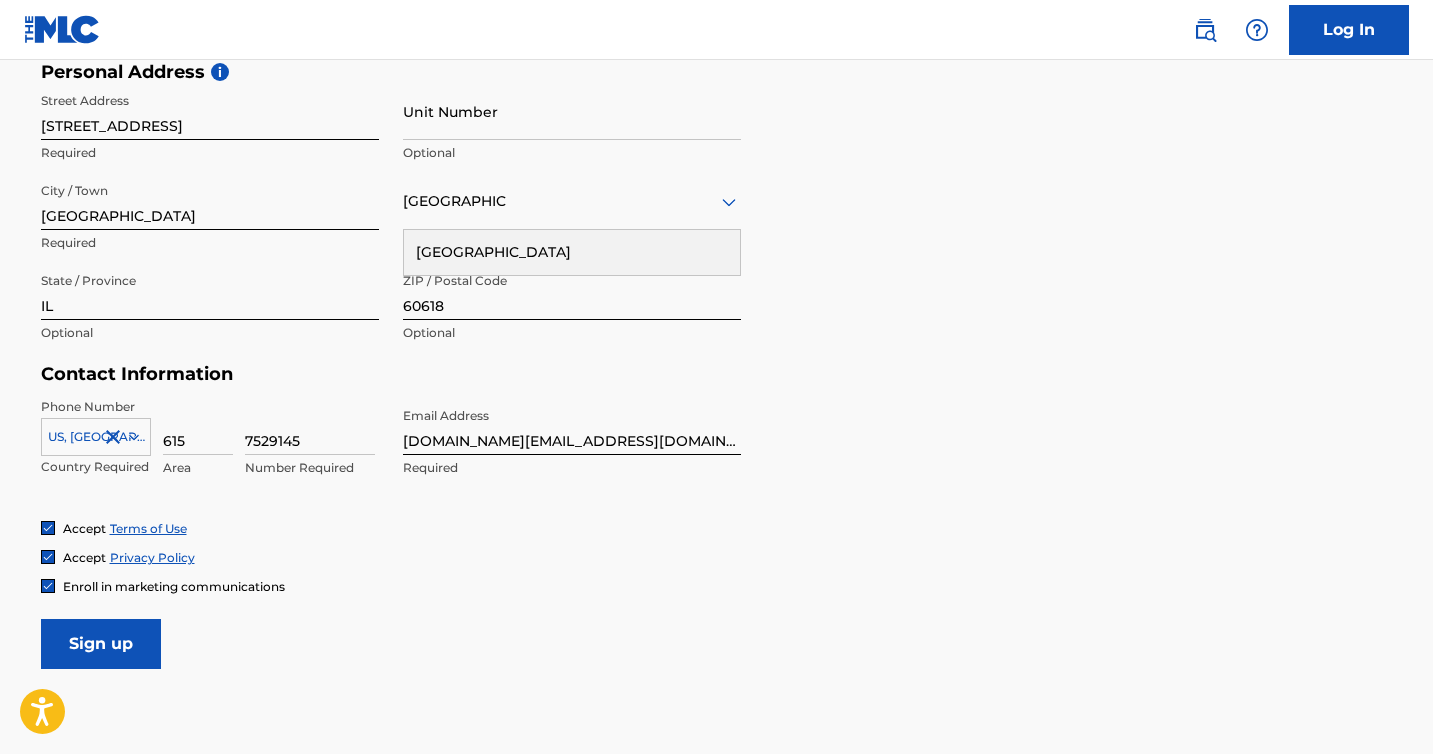 click at bounding box center (48, 586) 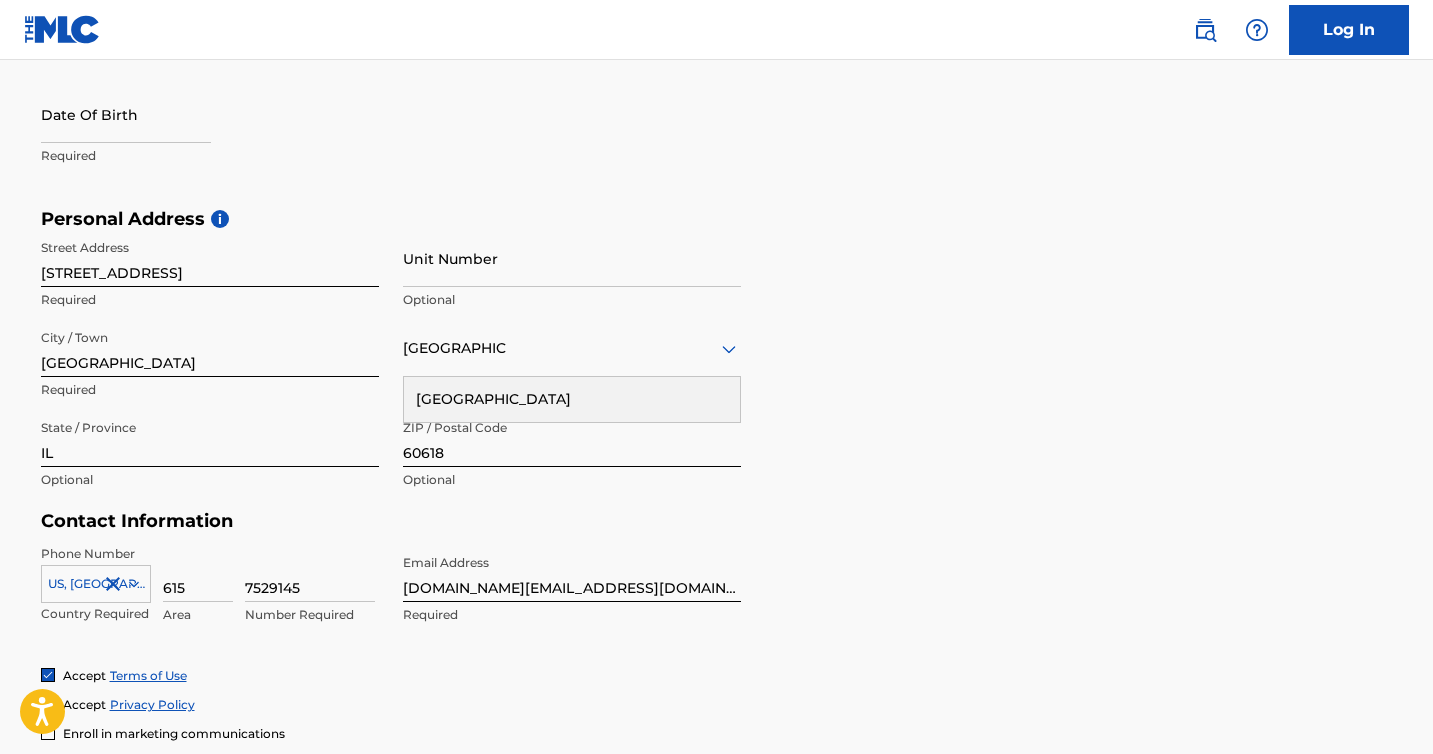 scroll, scrollTop: 809, scrollLeft: 0, axis: vertical 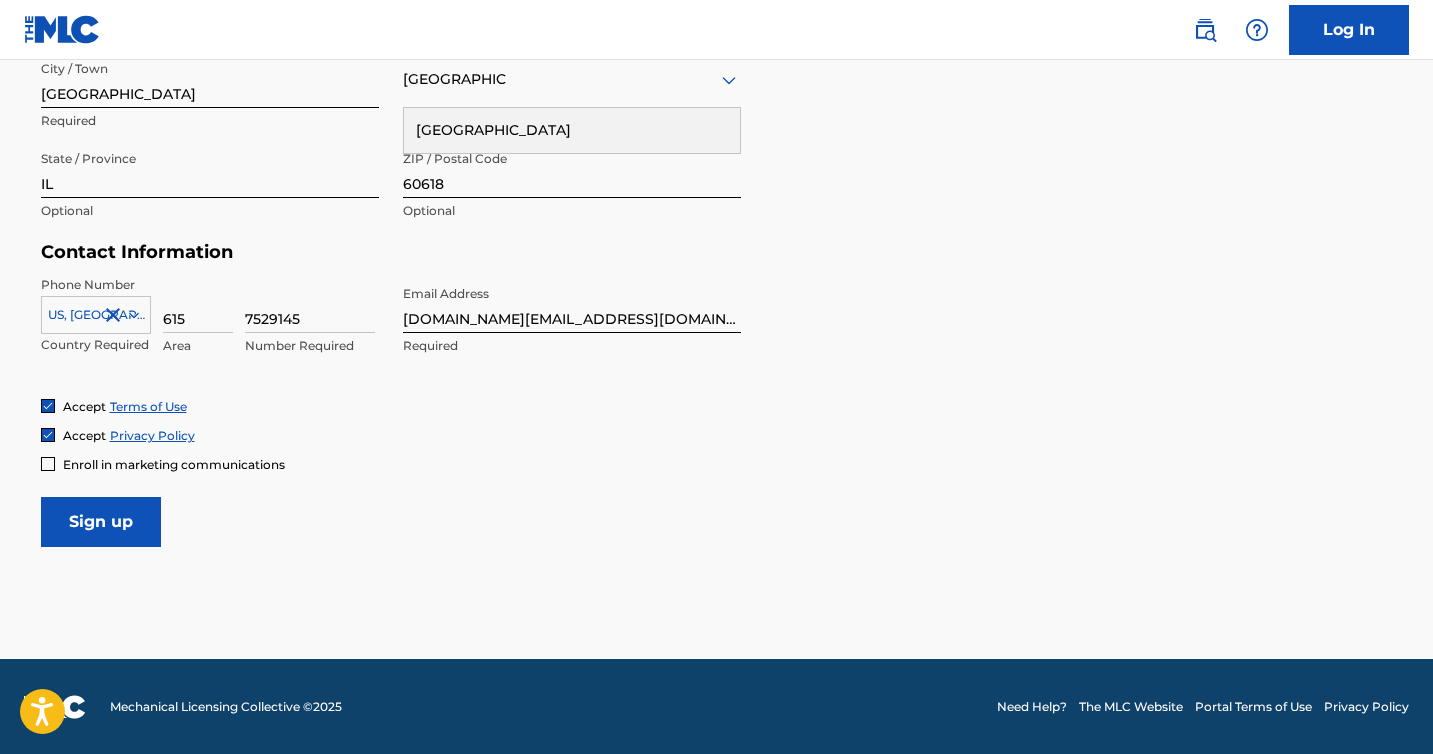 click on "Sign up" at bounding box center (101, 522) 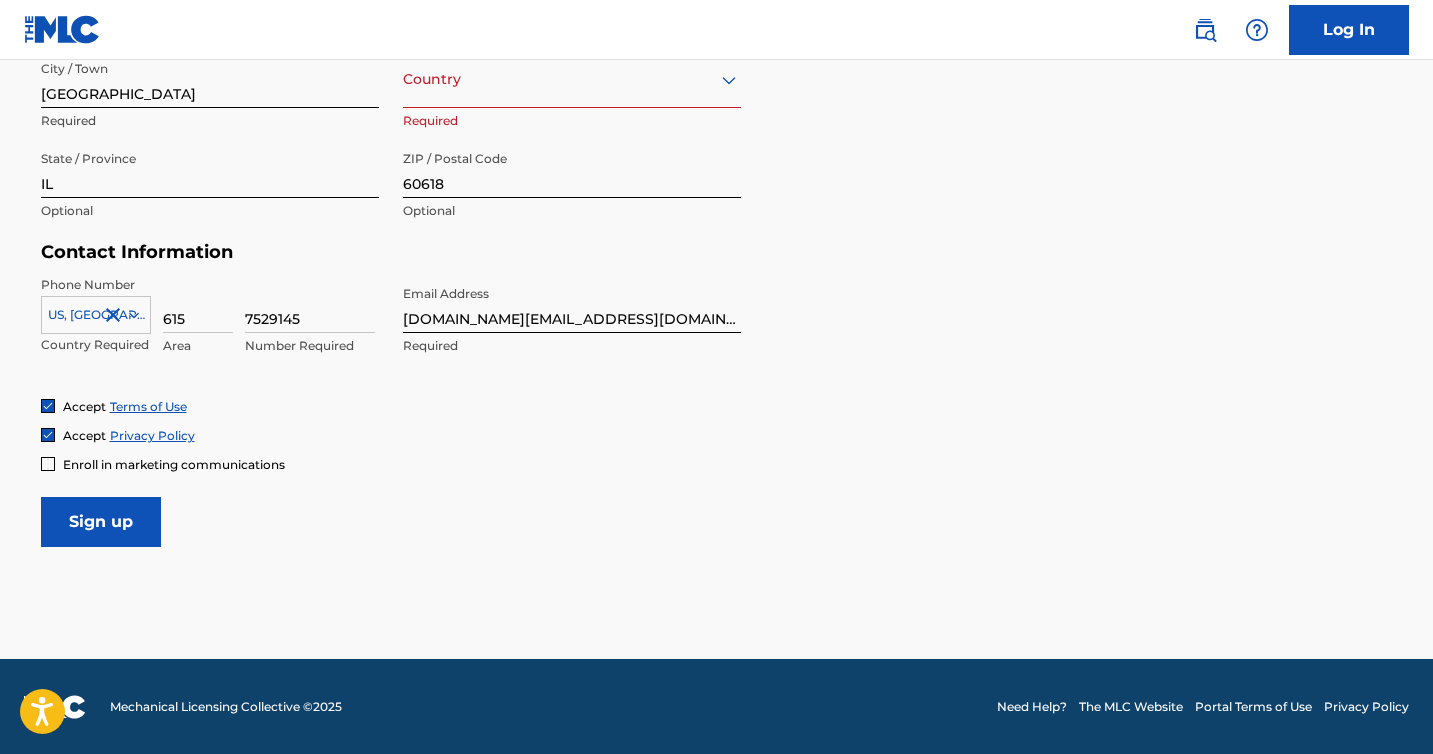 click at bounding box center (572, 79) 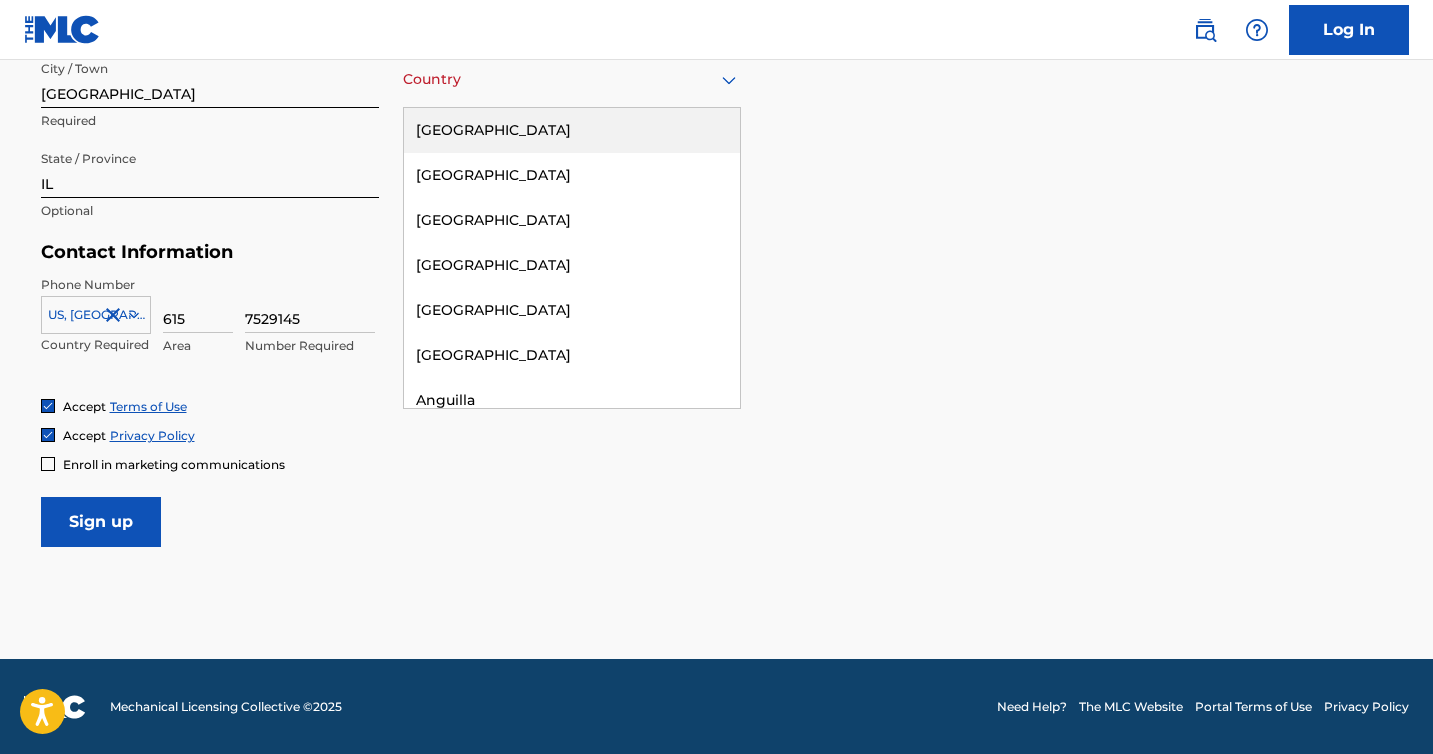 click on "[GEOGRAPHIC_DATA]" at bounding box center (572, 130) 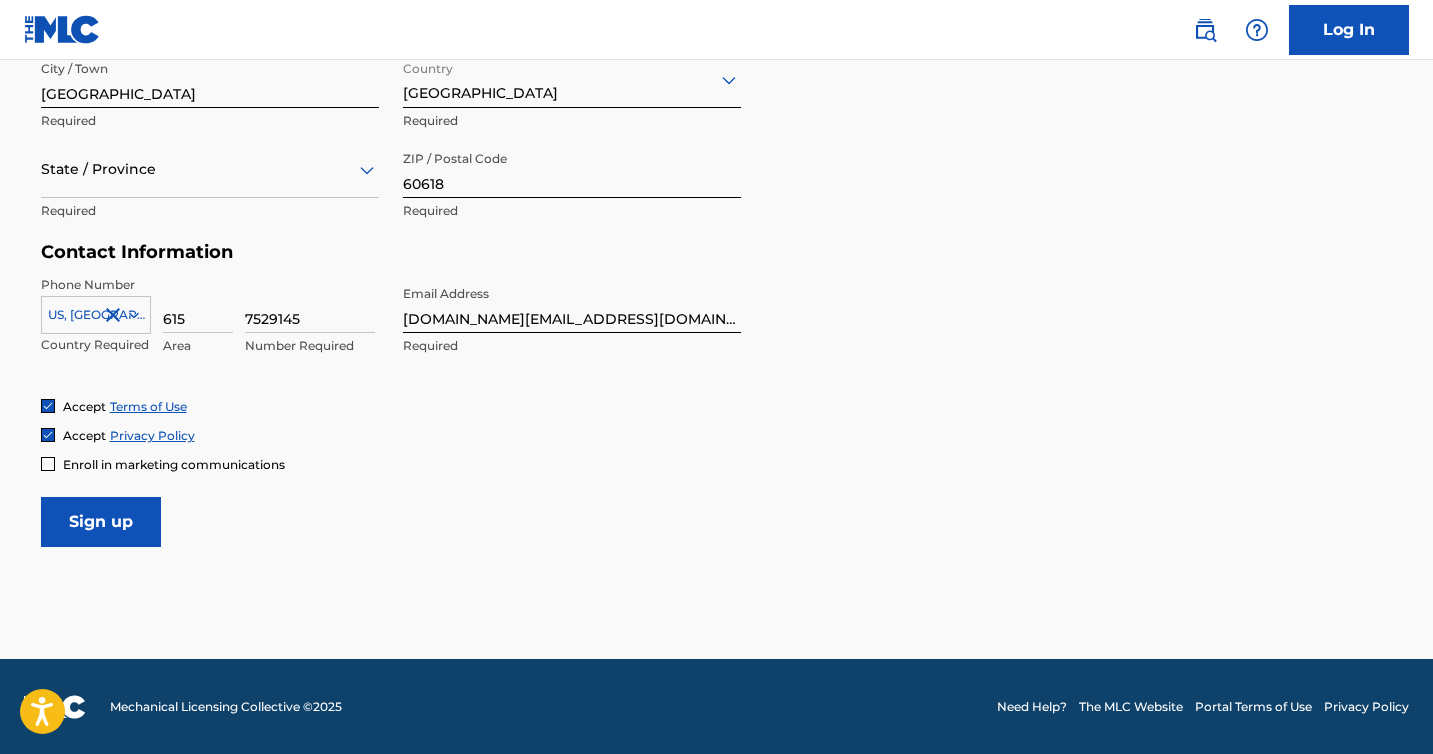 click on "Sign up" at bounding box center [101, 522] 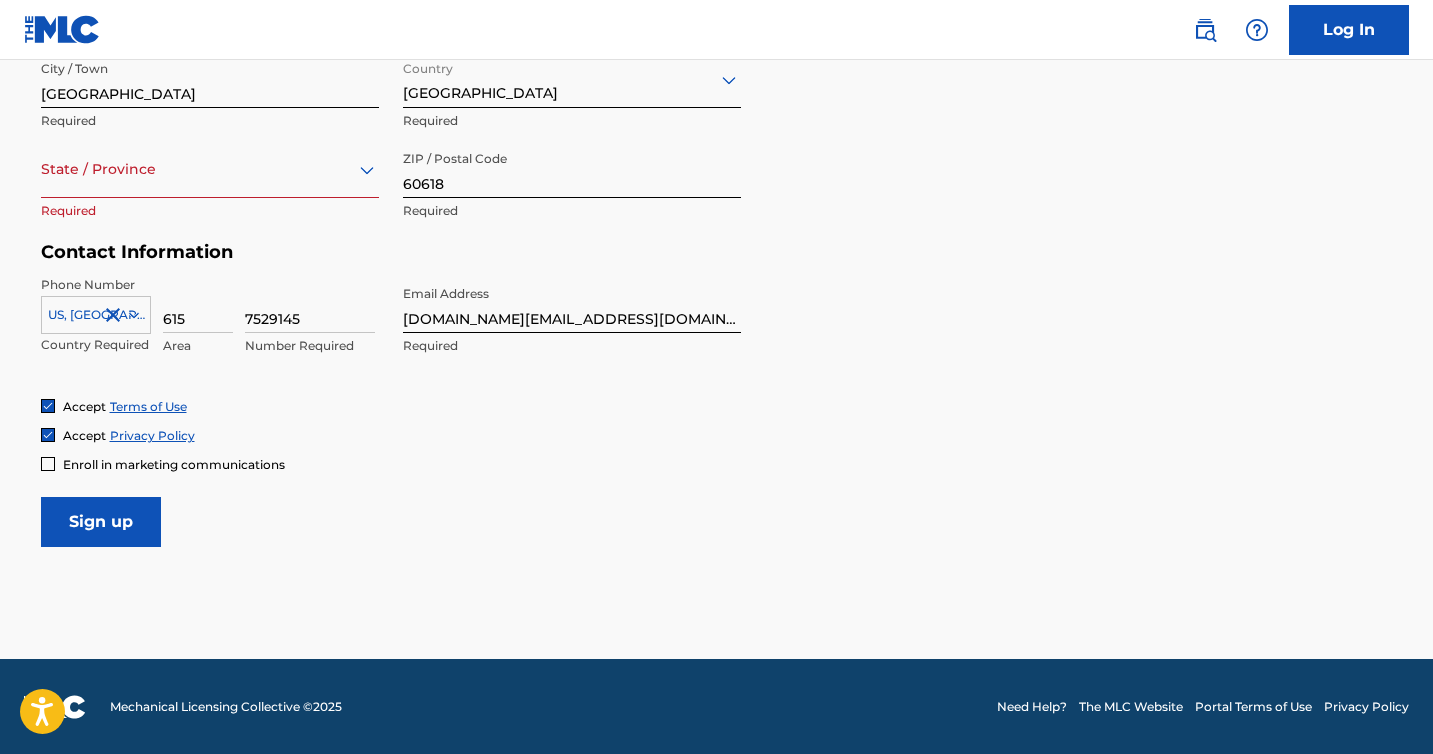 click on "State / Province" at bounding box center [210, 169] 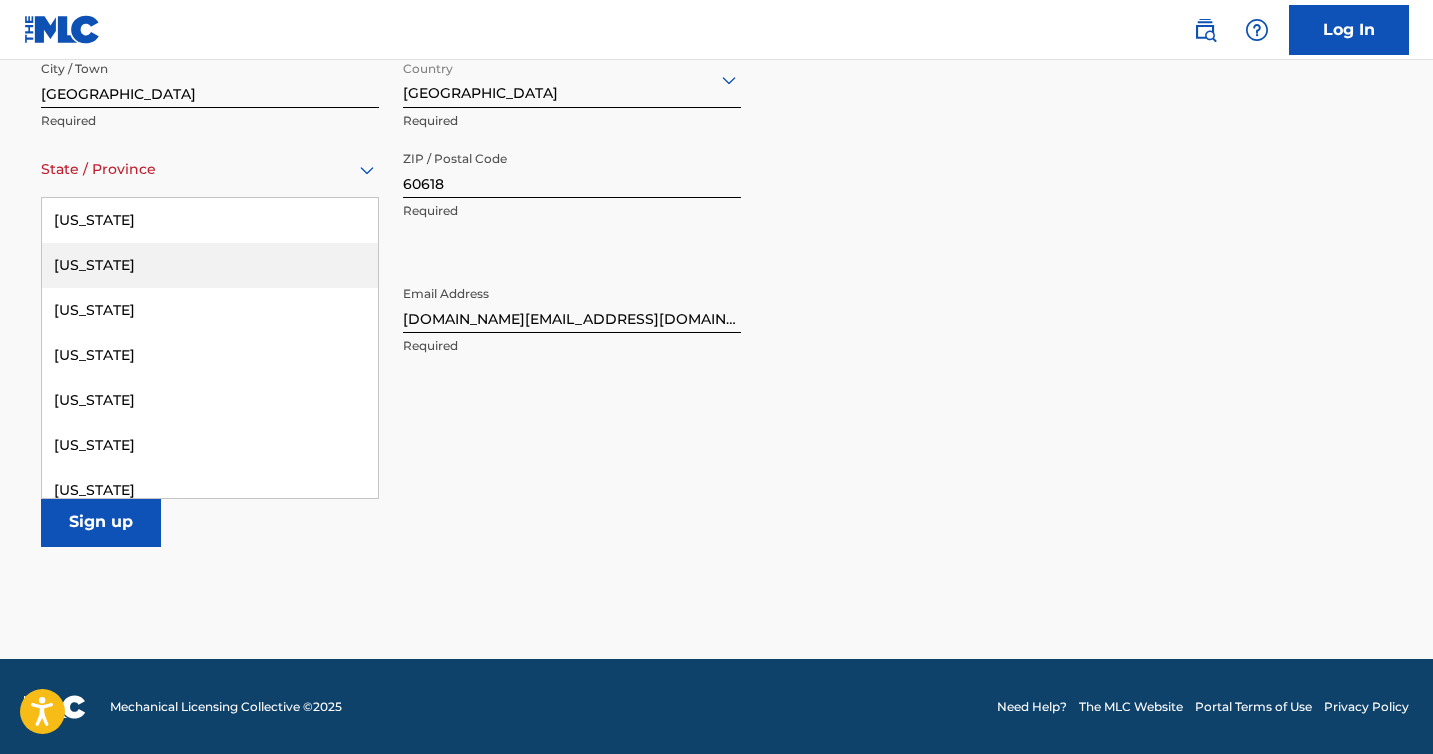 type on "i" 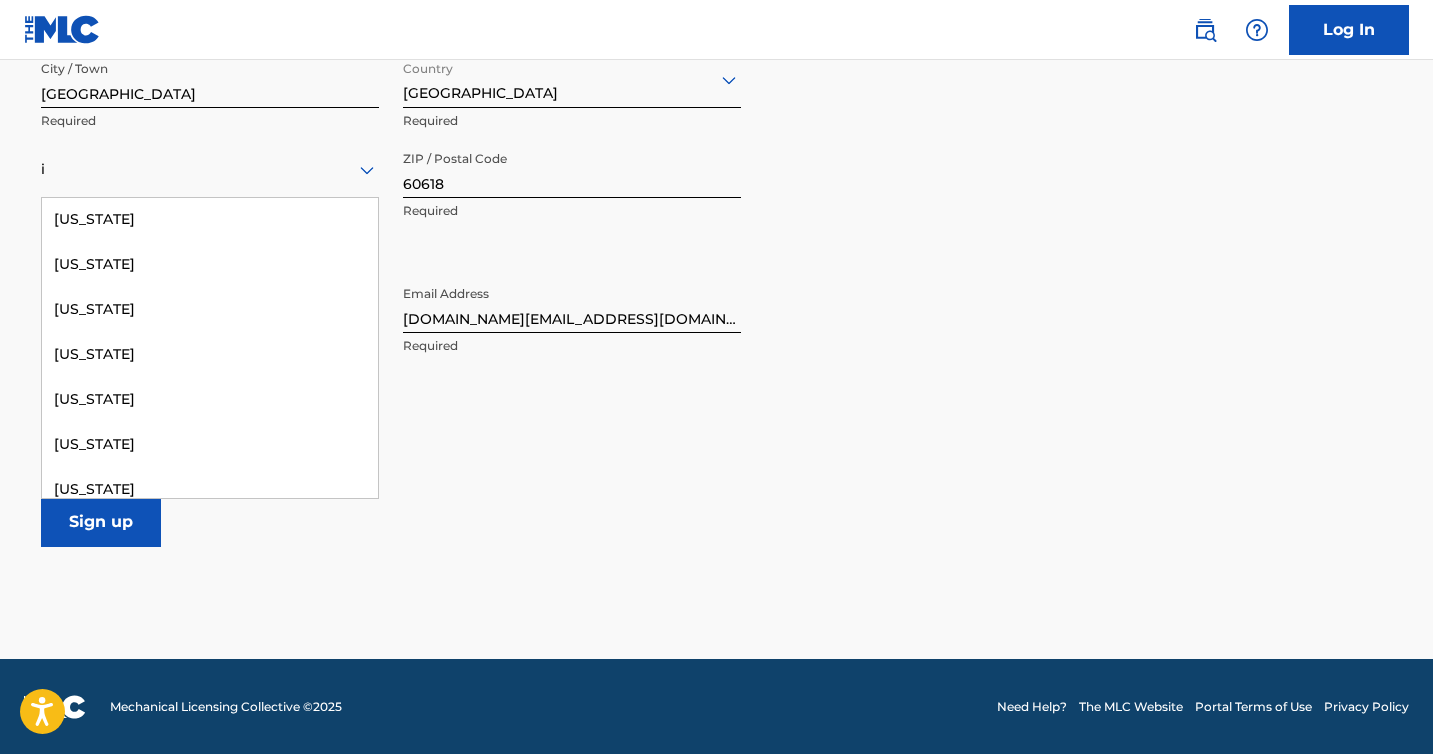 scroll, scrollTop: 312, scrollLeft: 0, axis: vertical 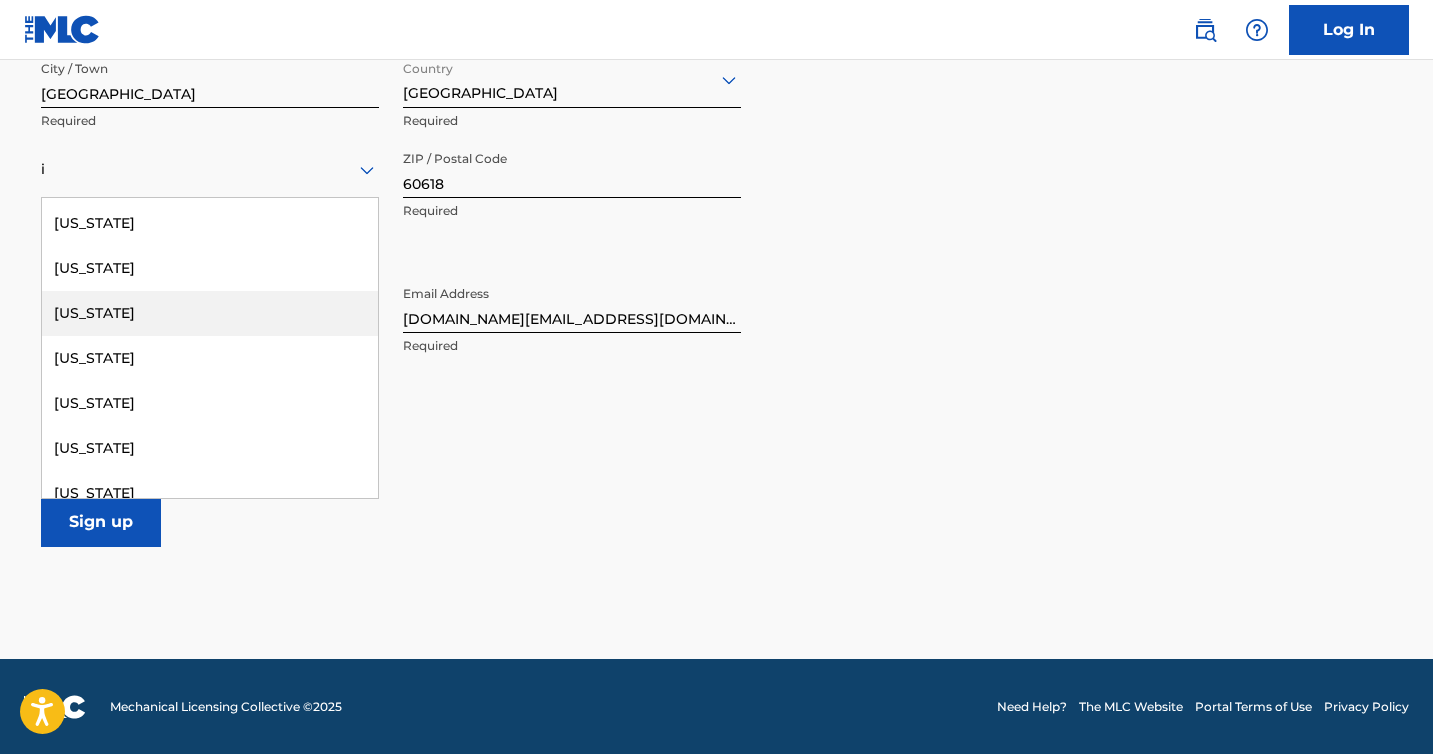 click on "[US_STATE]" at bounding box center [210, 313] 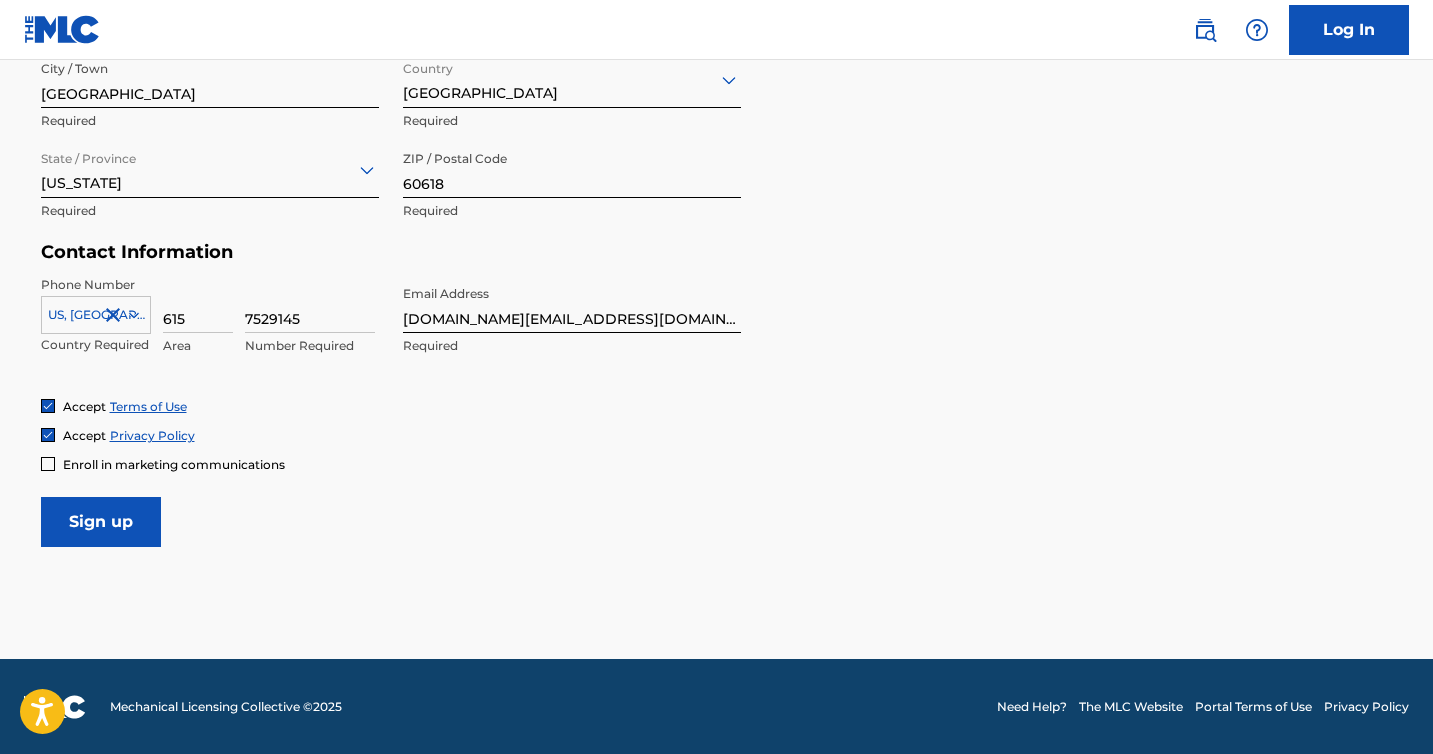 click on "Sign up" at bounding box center [101, 522] 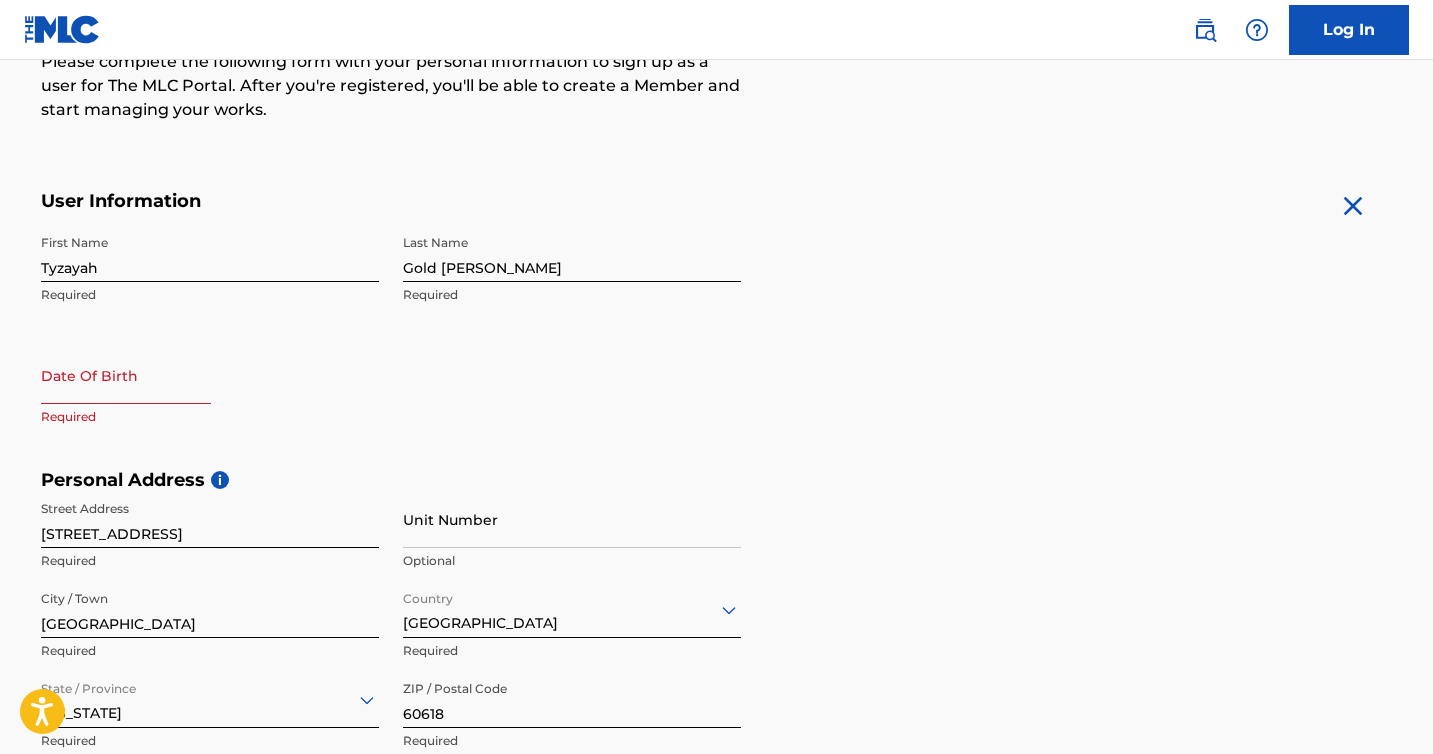 scroll, scrollTop: 294, scrollLeft: 0, axis: vertical 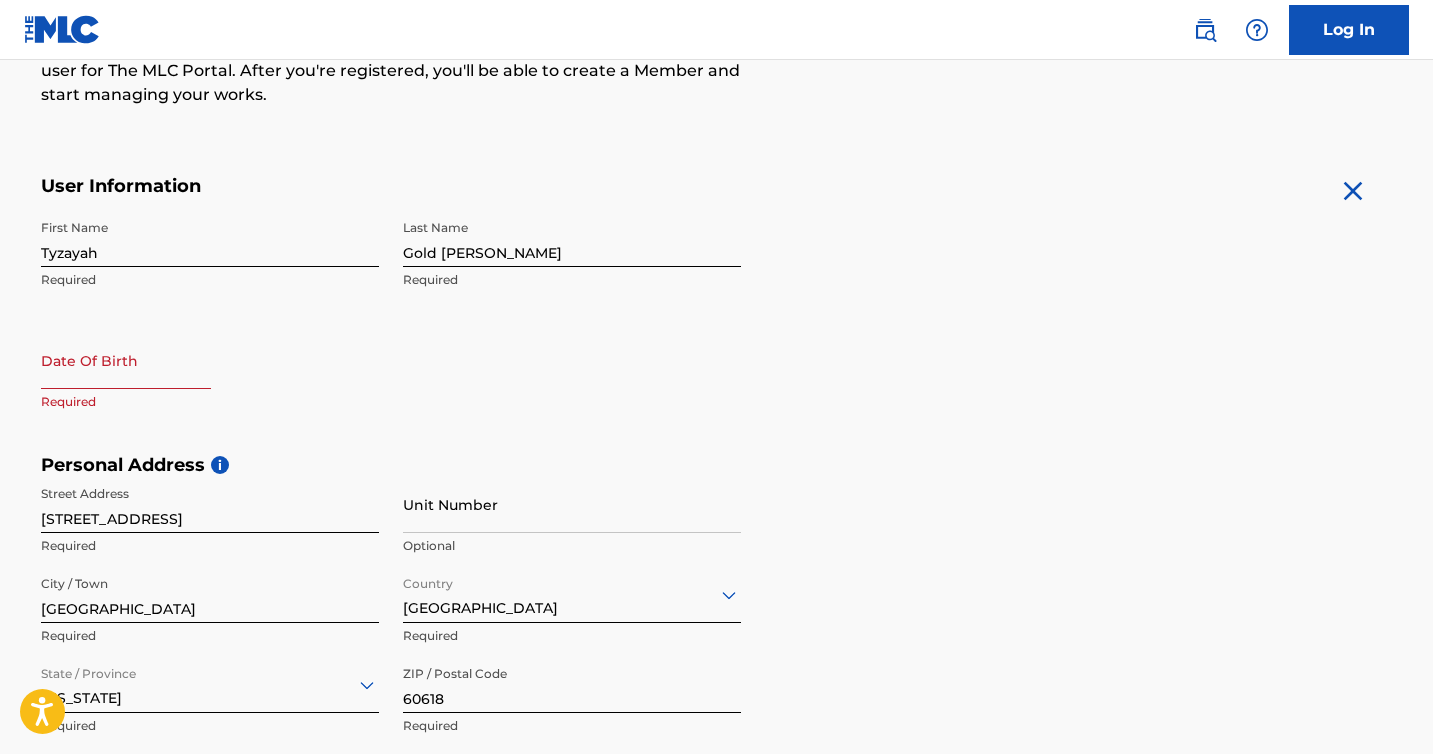click at bounding box center (126, 360) 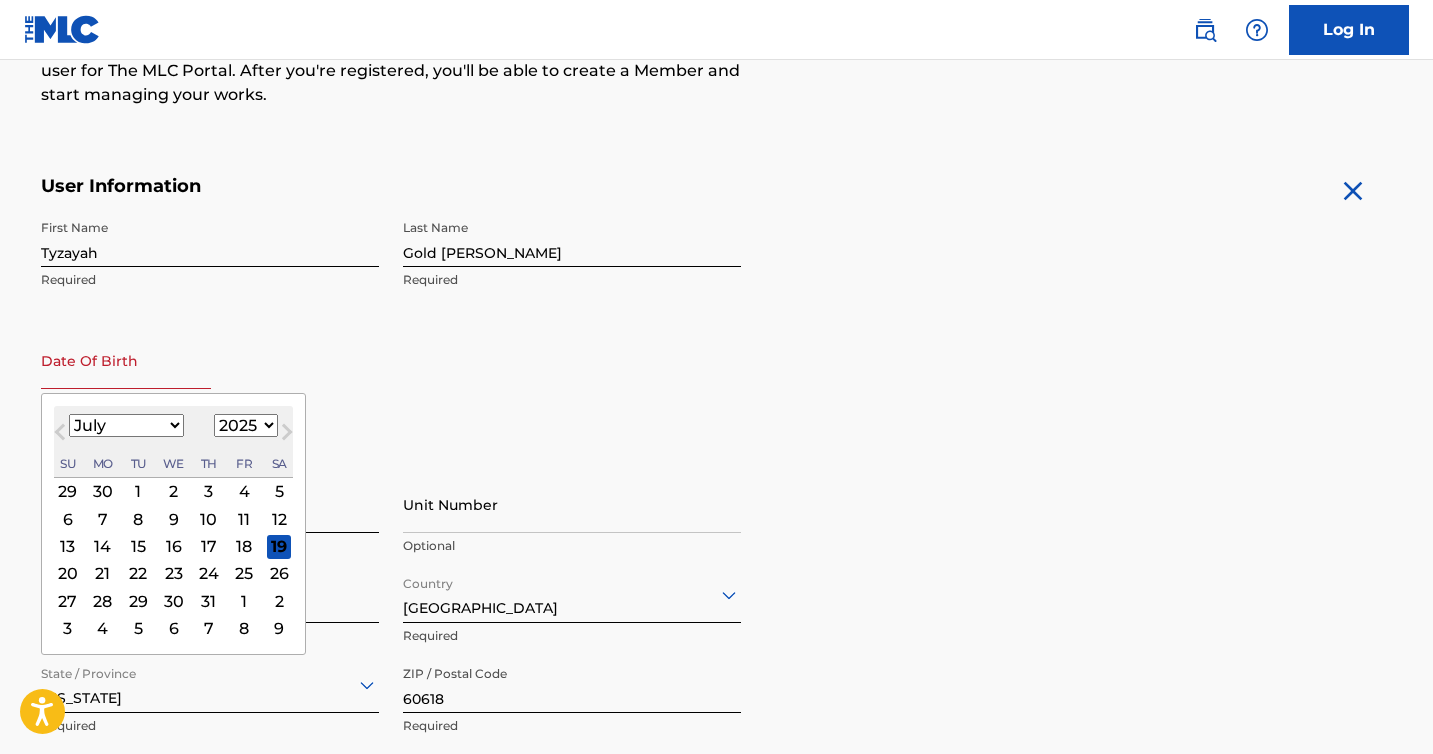 click on "1899 1900 1901 1902 1903 1904 1905 1906 1907 1908 1909 1910 1911 1912 1913 1914 1915 1916 1917 1918 1919 1920 1921 1922 1923 1924 1925 1926 1927 1928 1929 1930 1931 1932 1933 1934 1935 1936 1937 1938 1939 1940 1941 1942 1943 1944 1945 1946 1947 1948 1949 1950 1951 1952 1953 1954 1955 1956 1957 1958 1959 1960 1961 1962 1963 1964 1965 1966 1967 1968 1969 1970 1971 1972 1973 1974 1975 1976 1977 1978 1979 1980 1981 1982 1983 1984 1985 1986 1987 1988 1989 1990 1991 1992 1993 1994 1995 1996 1997 1998 1999 2000 2001 2002 2003 2004 2005 2006 2007 2008 2009 2010 2011 2012 2013 2014 2015 2016 2017 2018 2019 2020 2021 2022 2023 2024 2025 2026 2027 2028 2029 2030 2031 2032 2033 2034 2035 2036 2037 2038 2039 2040 2041 2042 2043 2044 2045 2046 2047 2048 2049 2050 2051 2052 2053 2054 2055 2056 2057 2058 2059 2060 2061 2062 2063 2064 2065 2066 2067 2068 2069 2070 2071 2072 2073 2074 2075 2076 2077 2078 2079 2080 2081 2082 2083 2084 2085 2086 2087 2088 2089 2090 2091 2092 2093 2094 2095 2096 2097 2098 2099 2100" at bounding box center [246, 425] 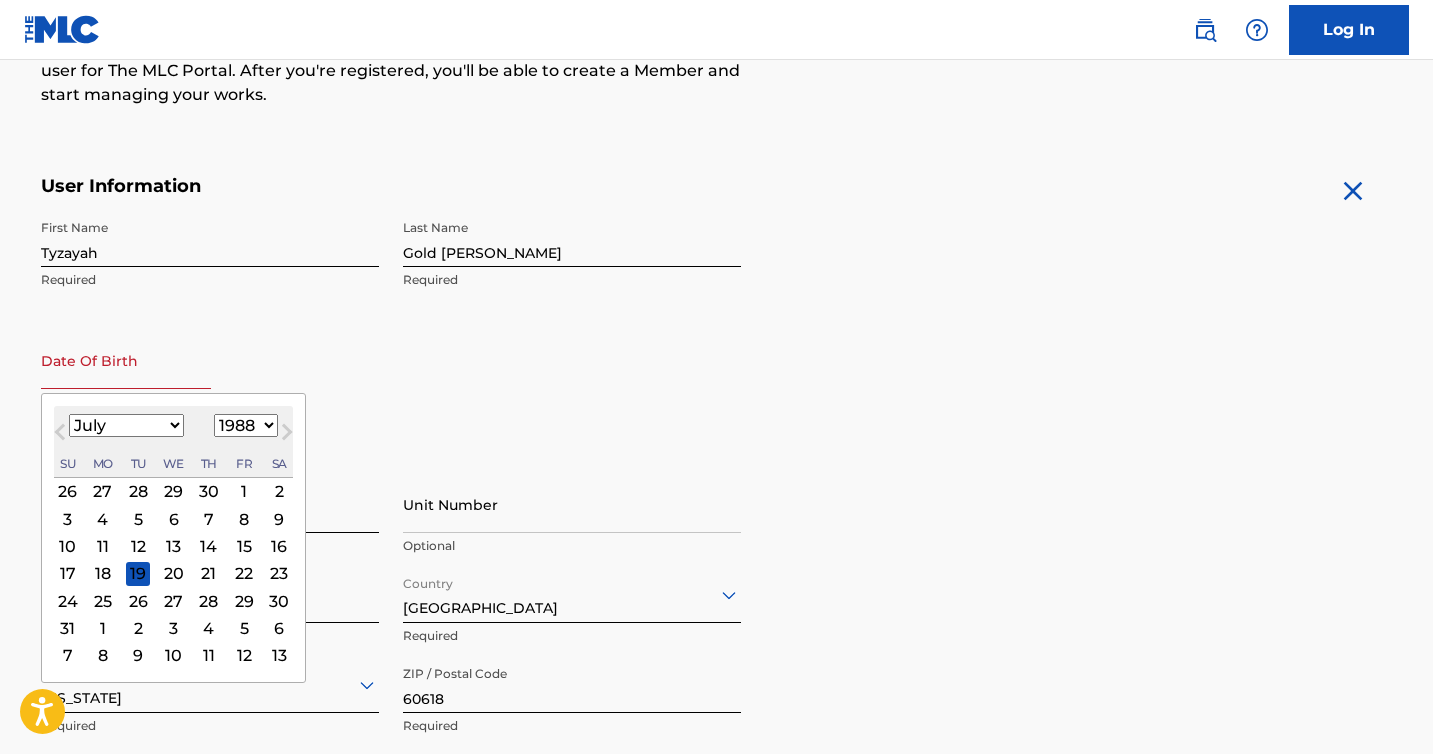 click on "January February March April May June July August September October November December" at bounding box center (126, 425) 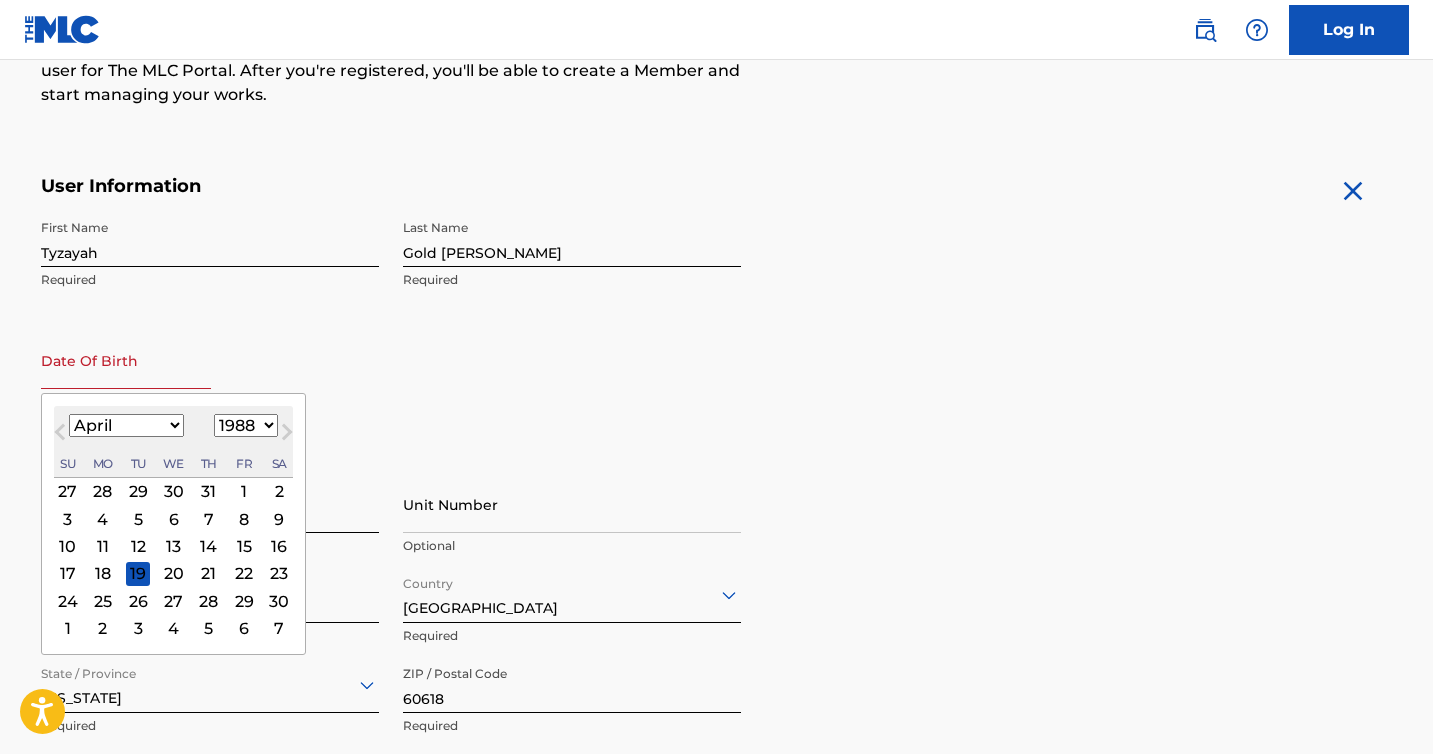 click on "3" at bounding box center [67, 519] 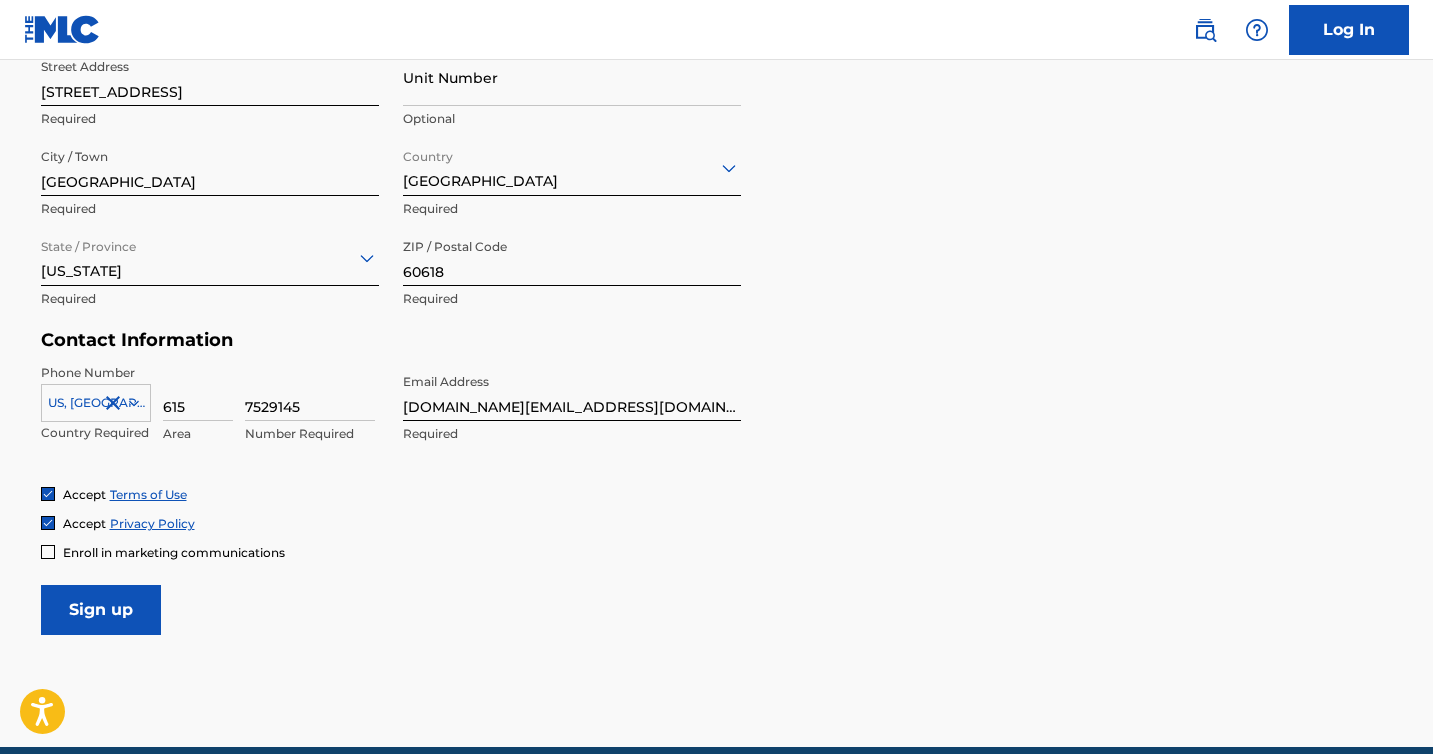 scroll, scrollTop: 732, scrollLeft: 0, axis: vertical 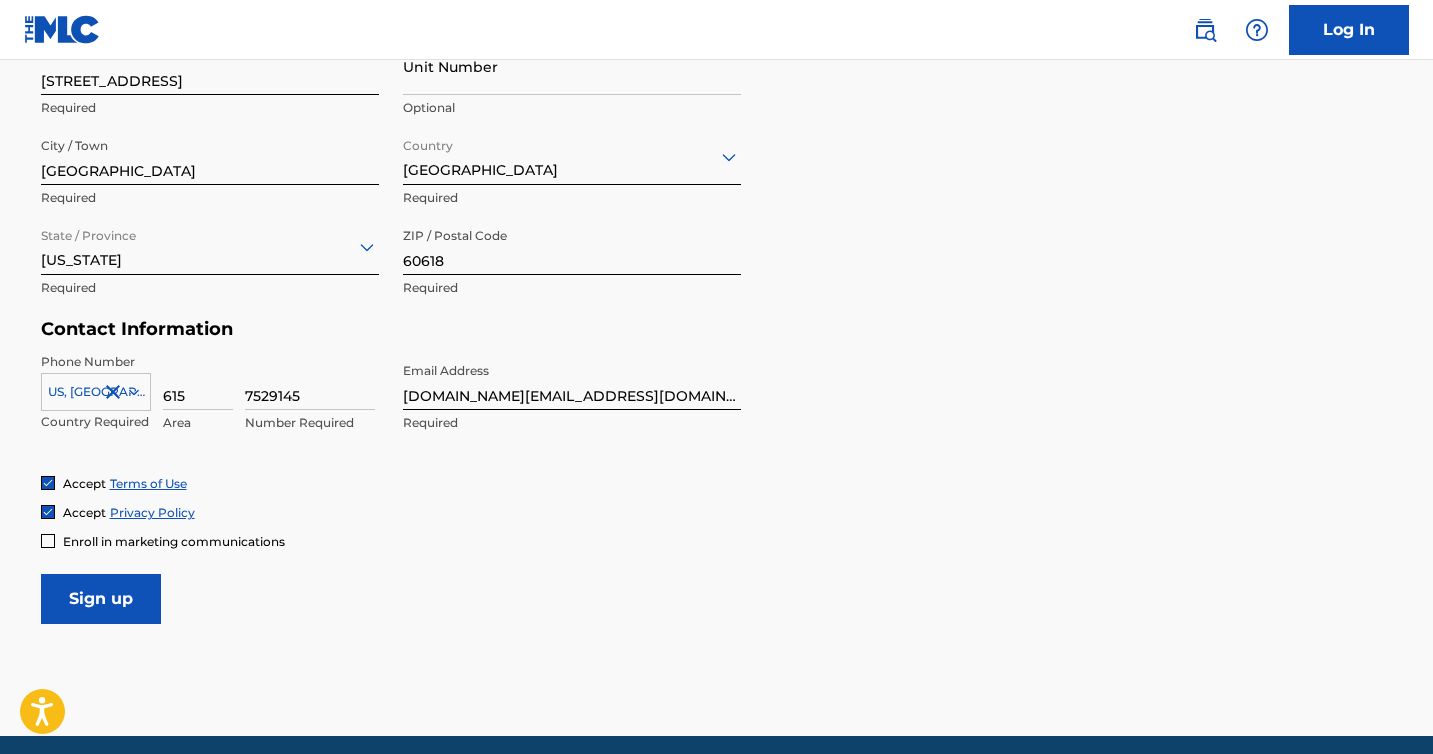 click on "Sign up" at bounding box center (101, 599) 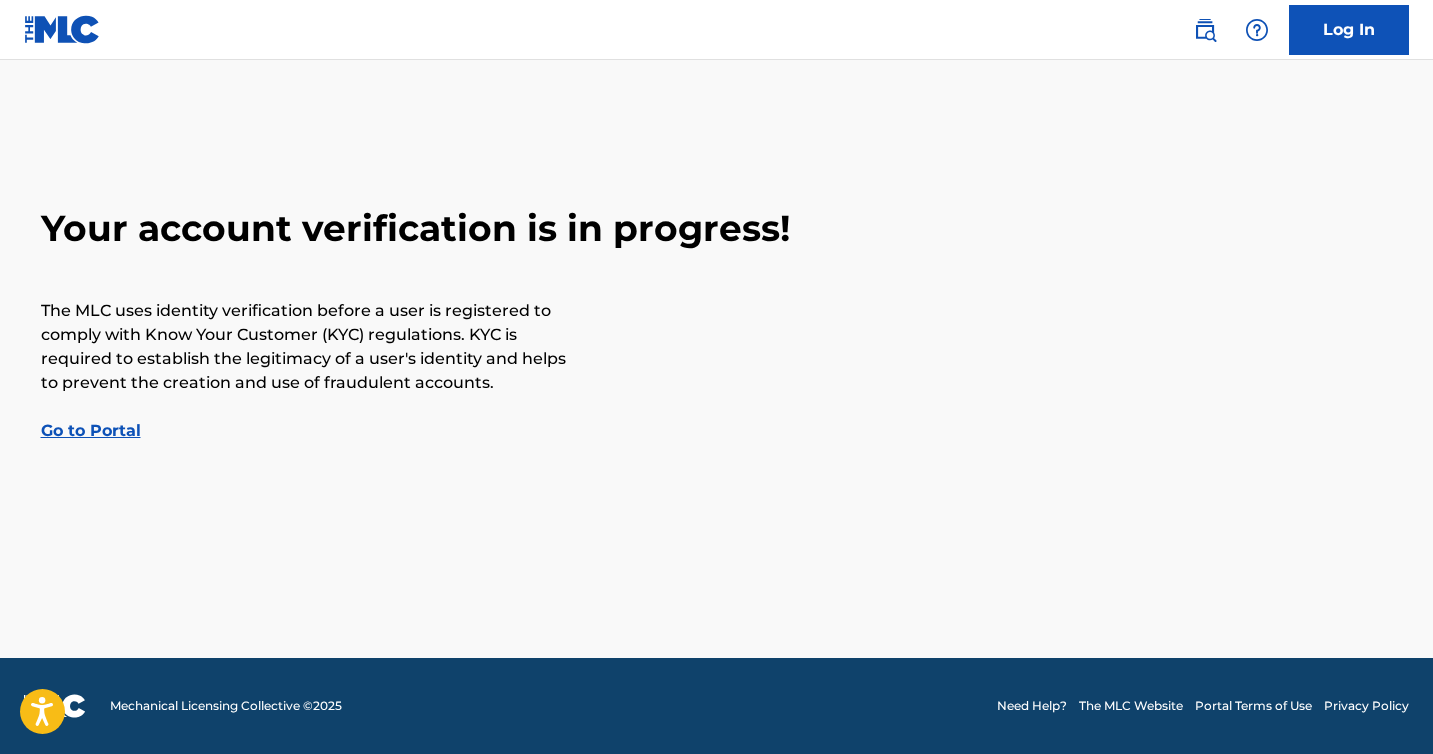 scroll, scrollTop: 0, scrollLeft: 0, axis: both 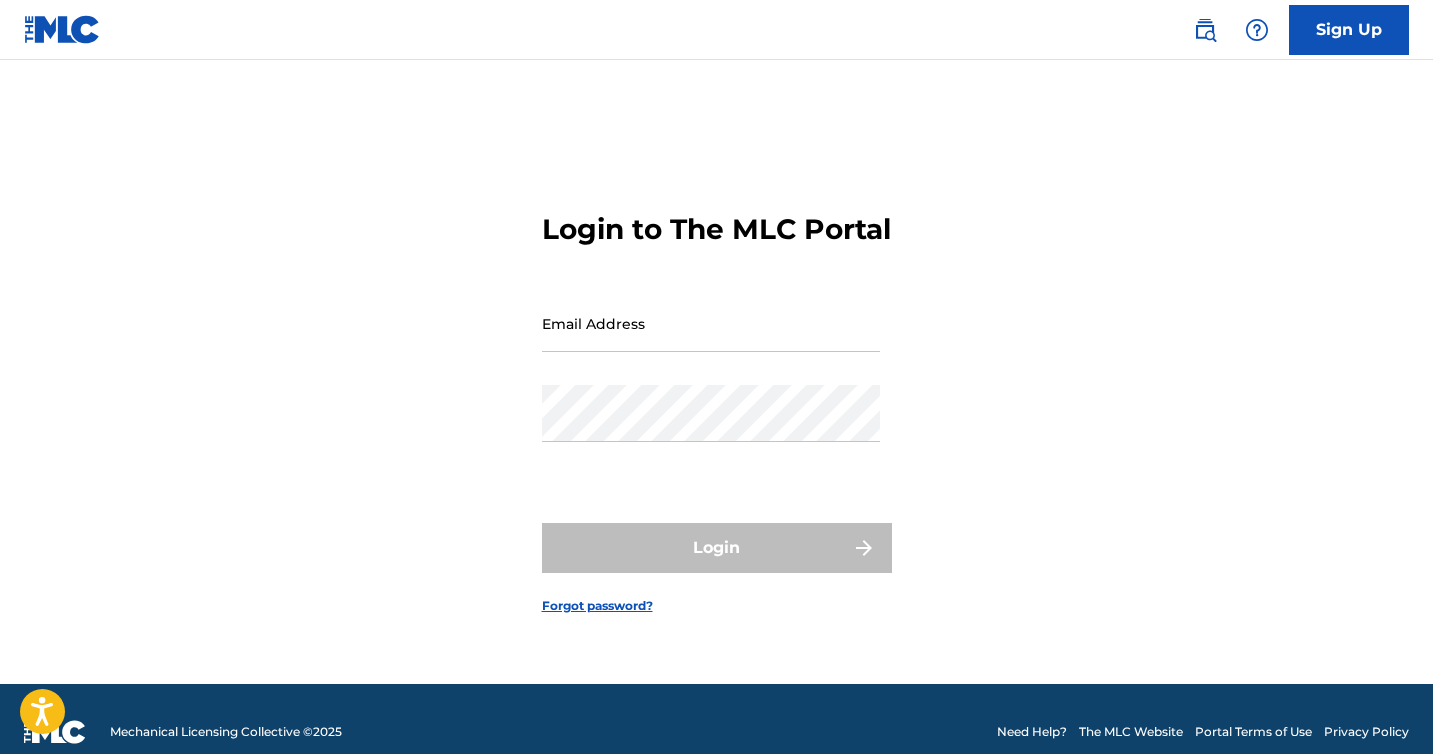 click on "Email Address" at bounding box center (711, 323) 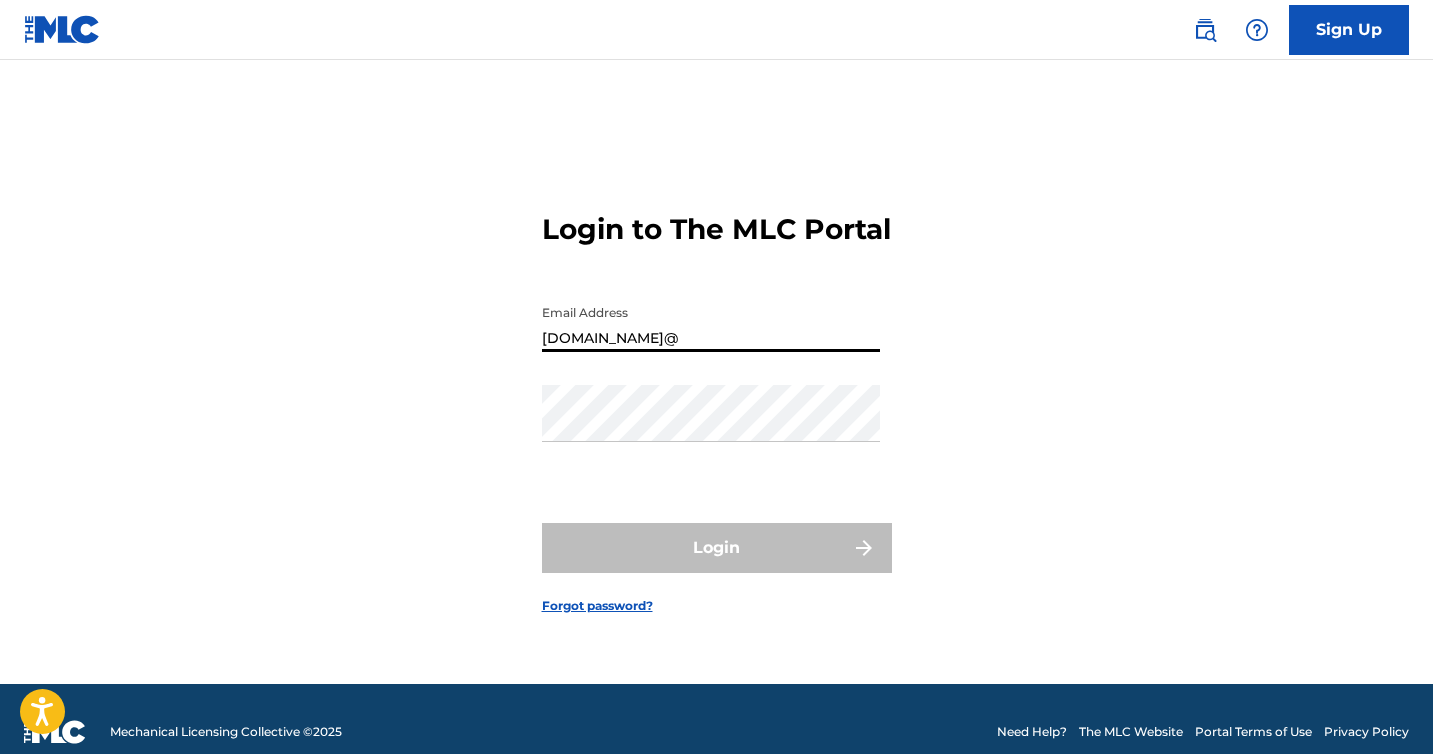 type on "[DOMAIN_NAME][EMAIL_ADDRESS][DOMAIN_NAME]" 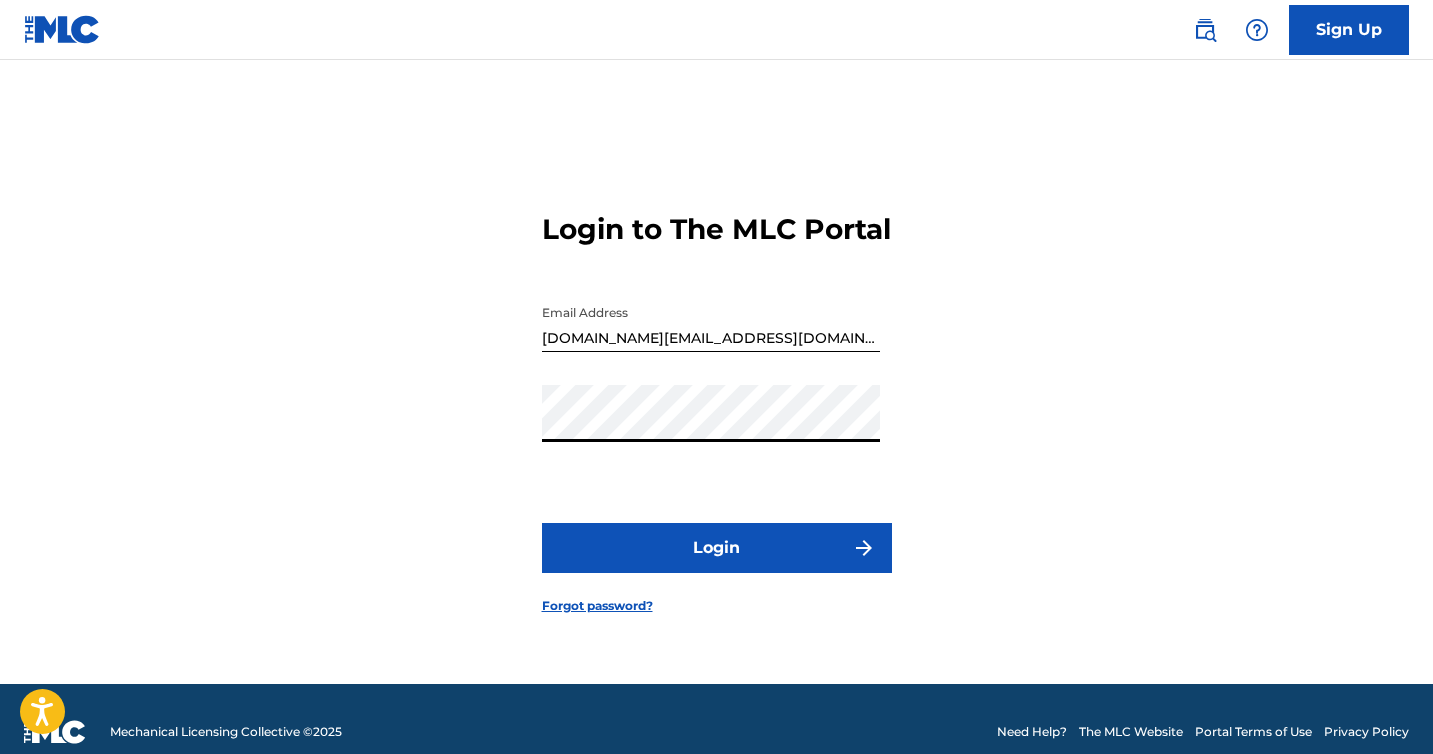 click on "Login" at bounding box center [717, 548] 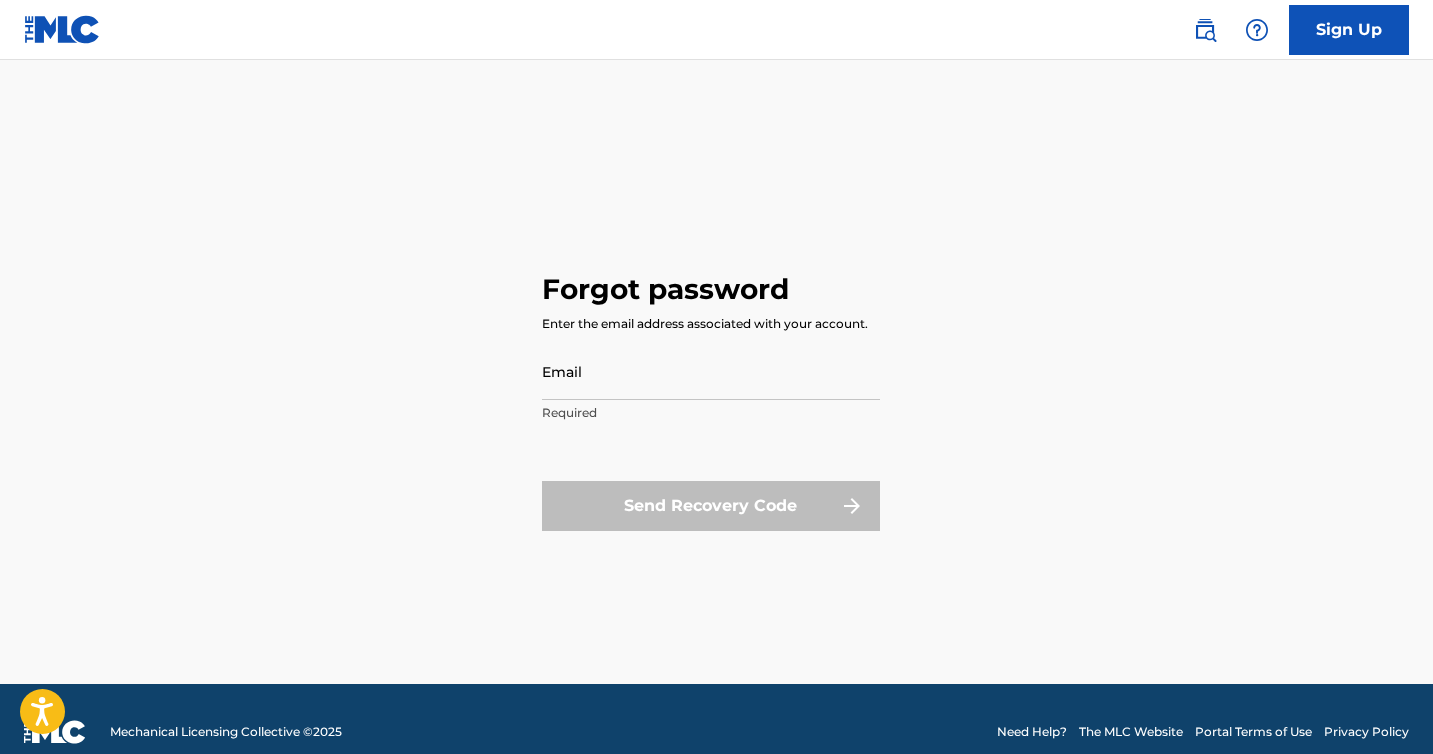 click on "Email" at bounding box center (711, 371) 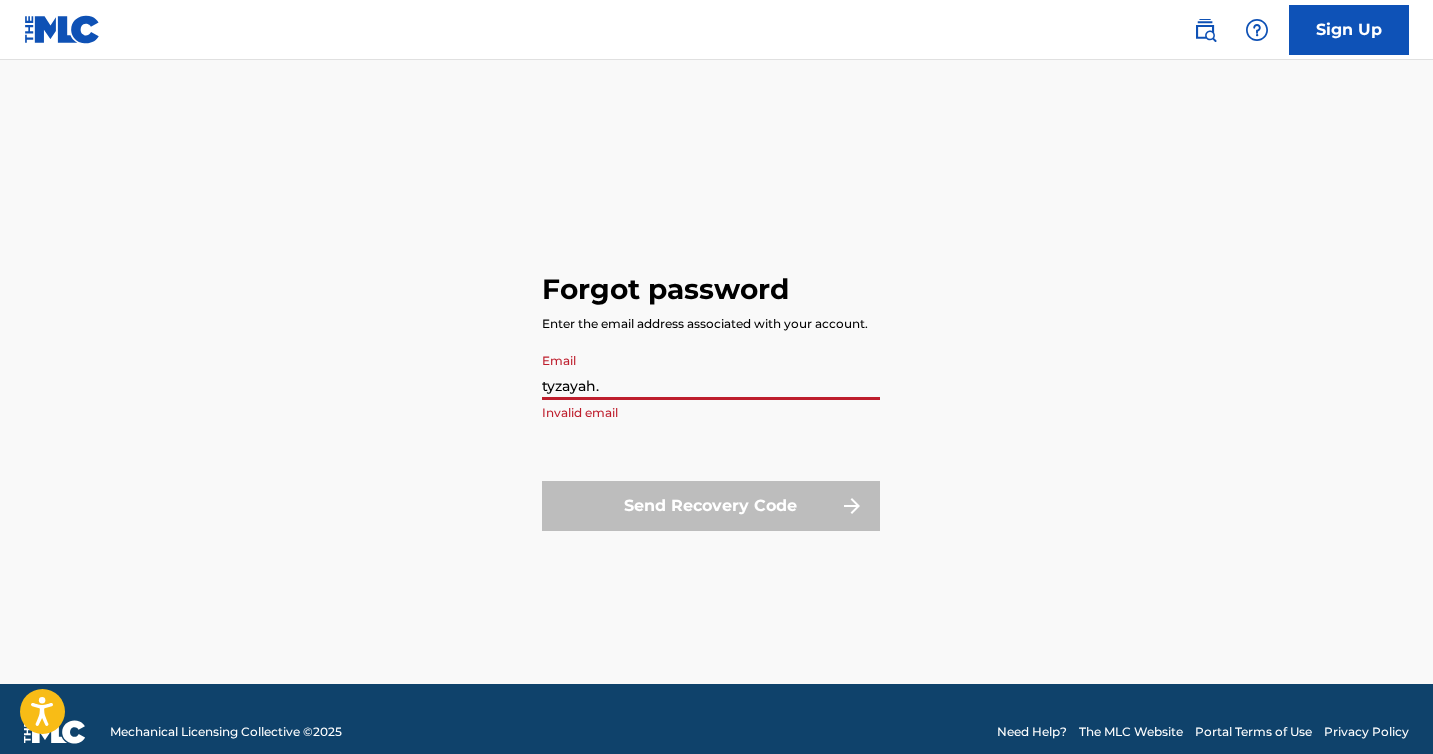type on "[DOMAIN_NAME][EMAIL_ADDRESS][DOMAIN_NAME]" 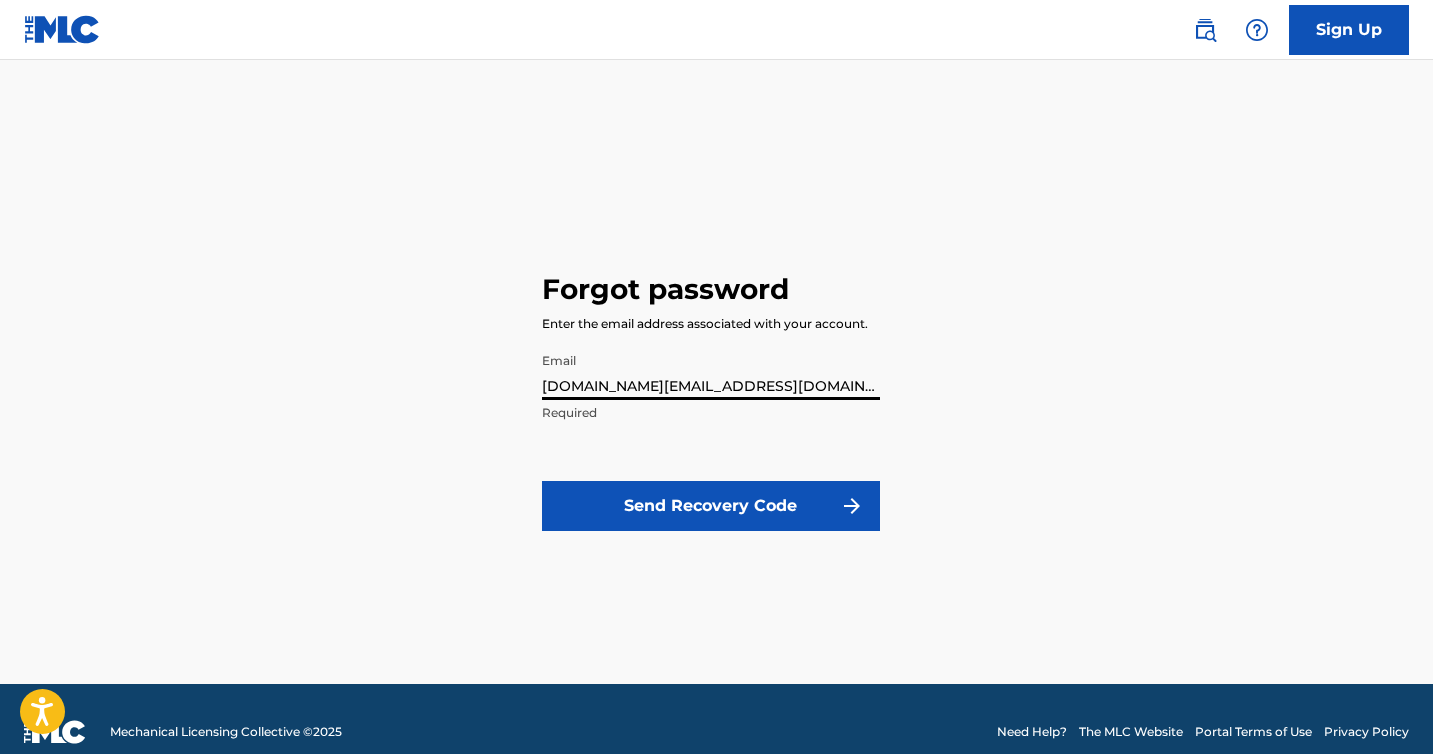 click on "Send Recovery Code" at bounding box center [711, 506] 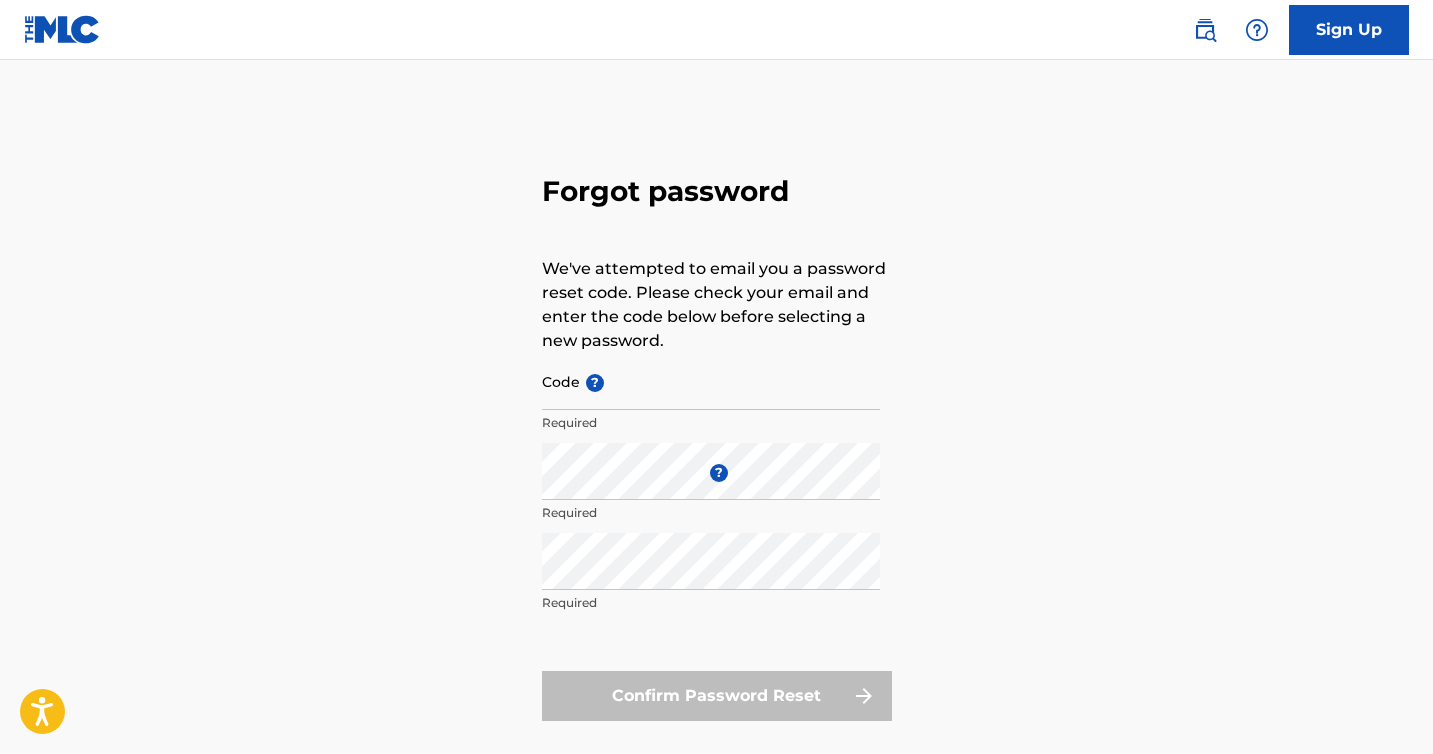 click on "Code ?" at bounding box center [711, 381] 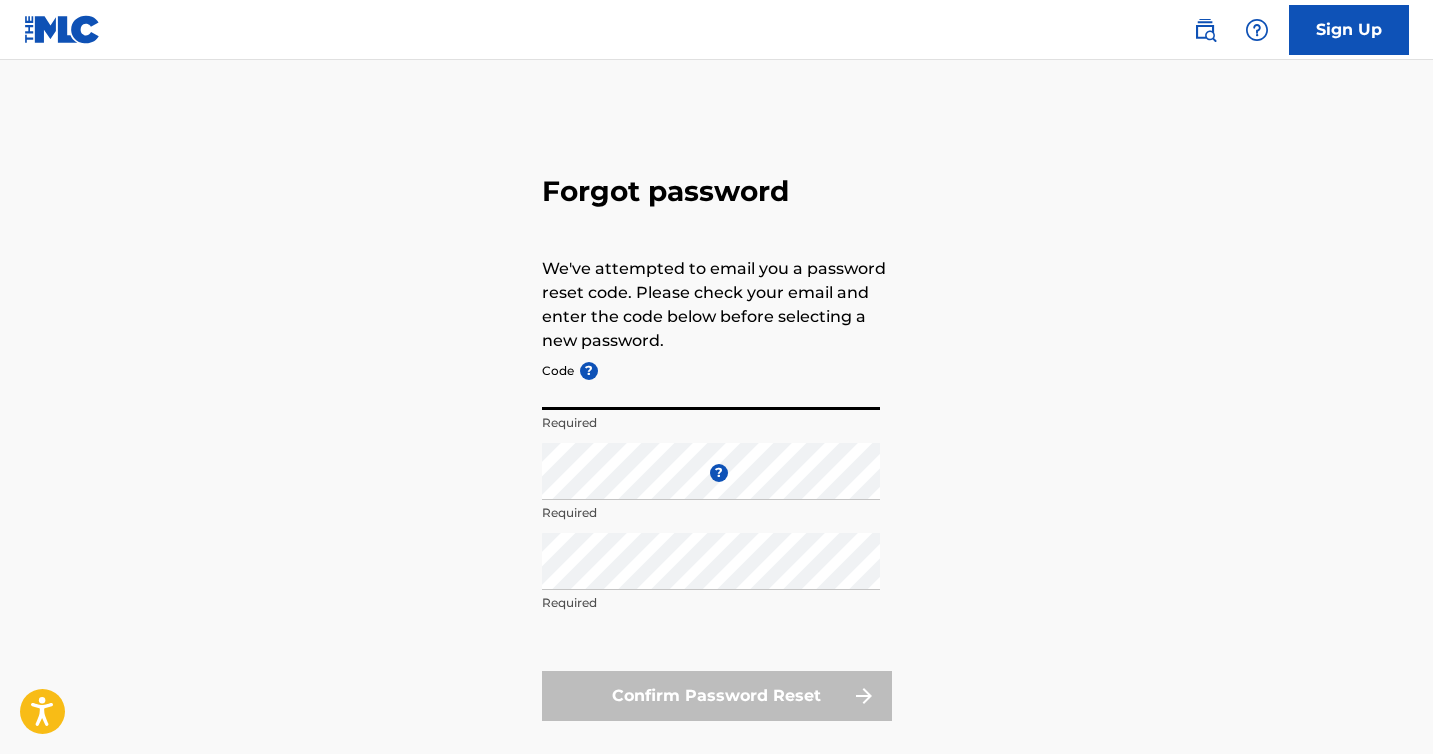 paste on "FP_01b3b8aebb9ab1437cb172613e86" 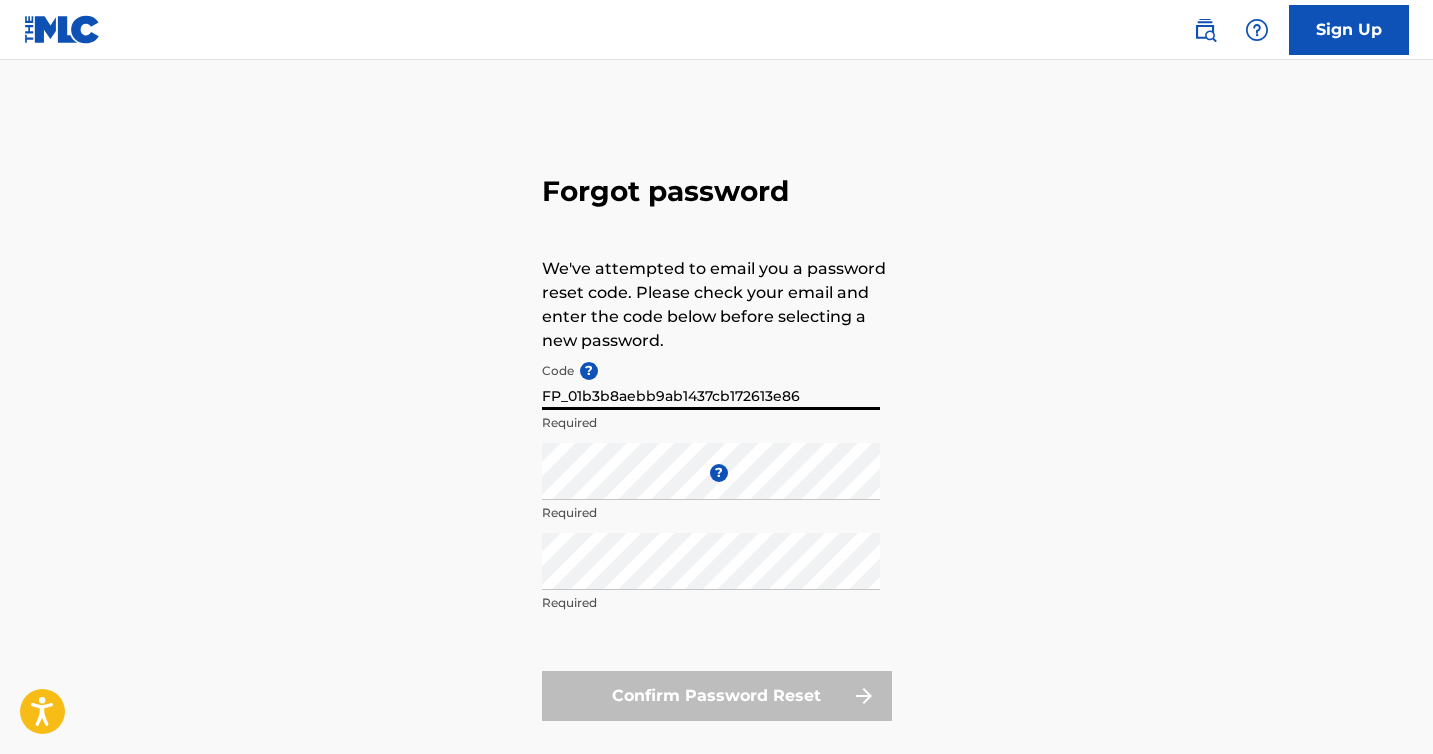 type on "FP_01b3b8aebb9ab1437cb172613e86" 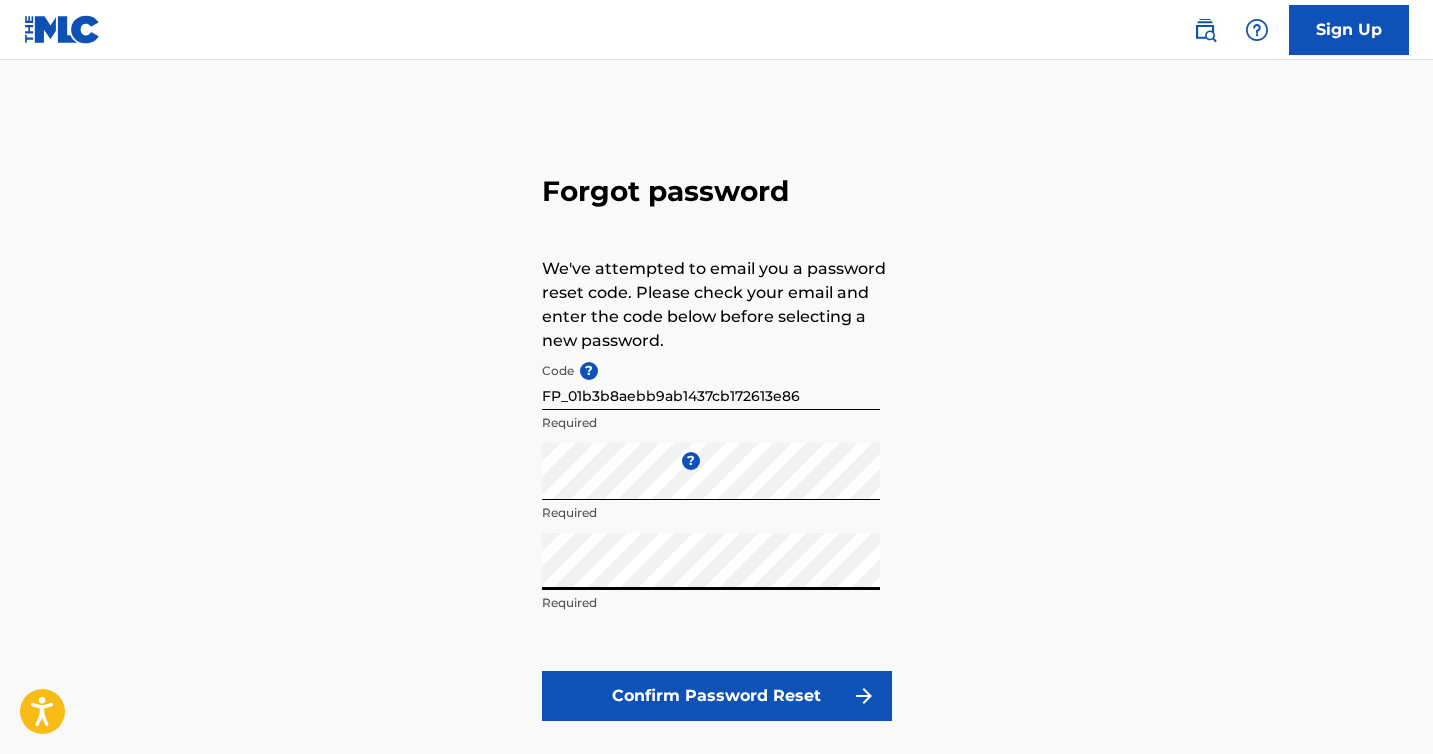 click on "Confirm Password Reset" at bounding box center [717, 696] 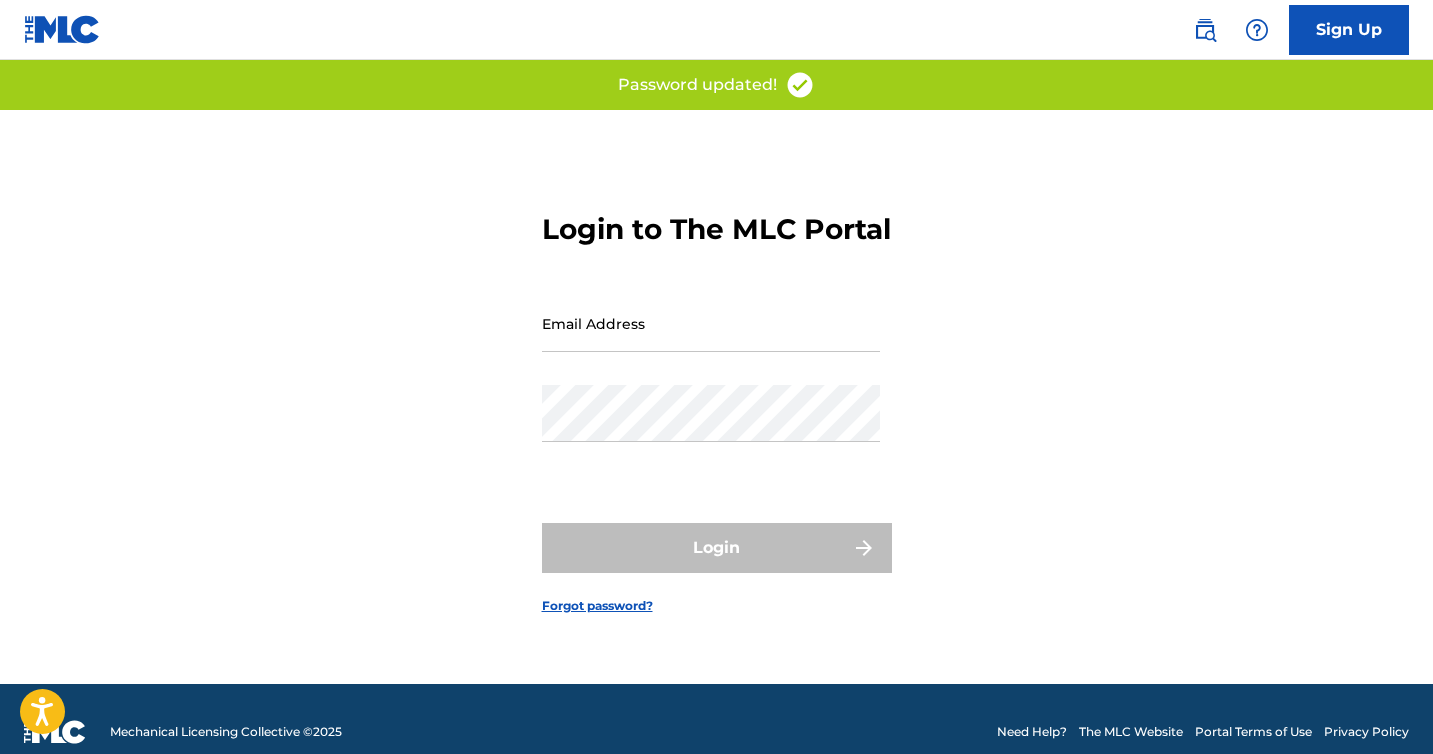 click on "Email Address" at bounding box center (711, 323) 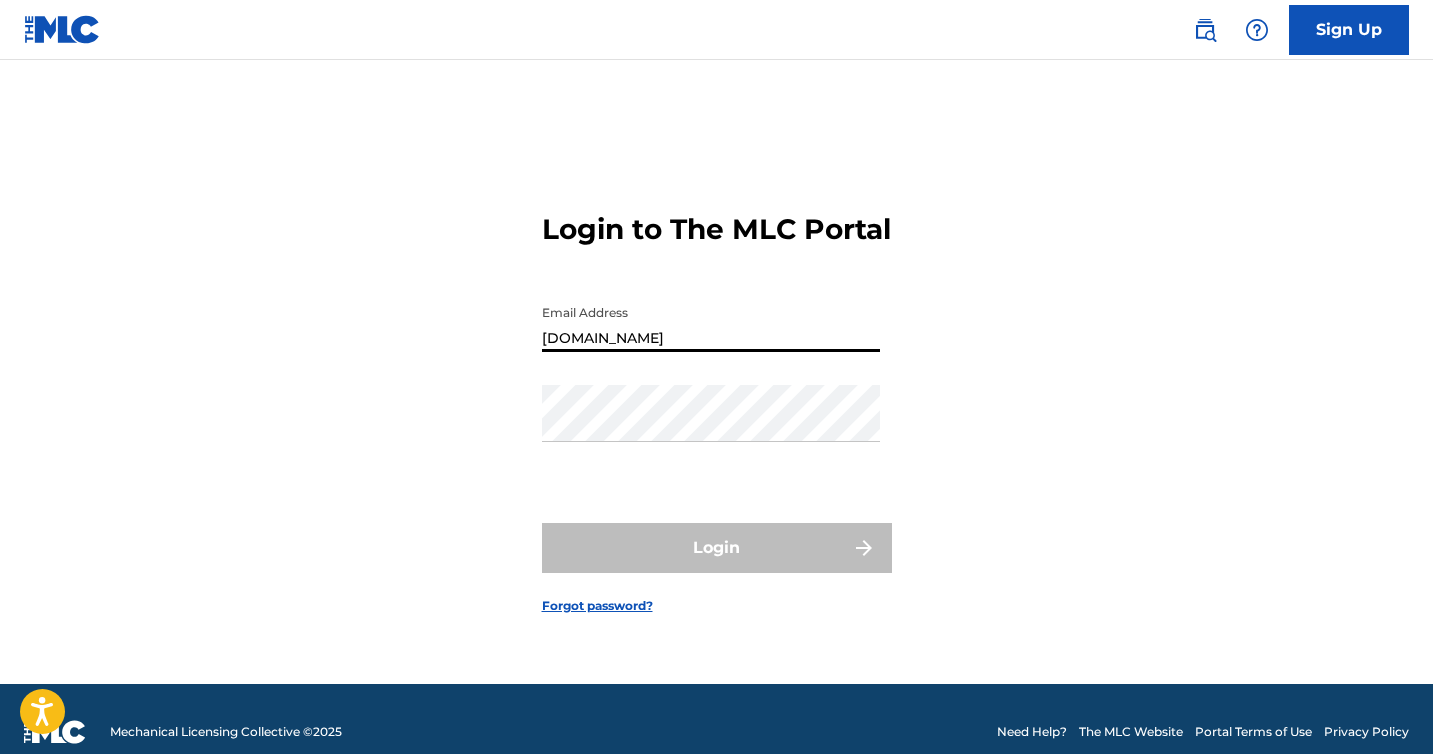 type on "[DOMAIN_NAME][EMAIL_ADDRESS][DOMAIN_NAME]" 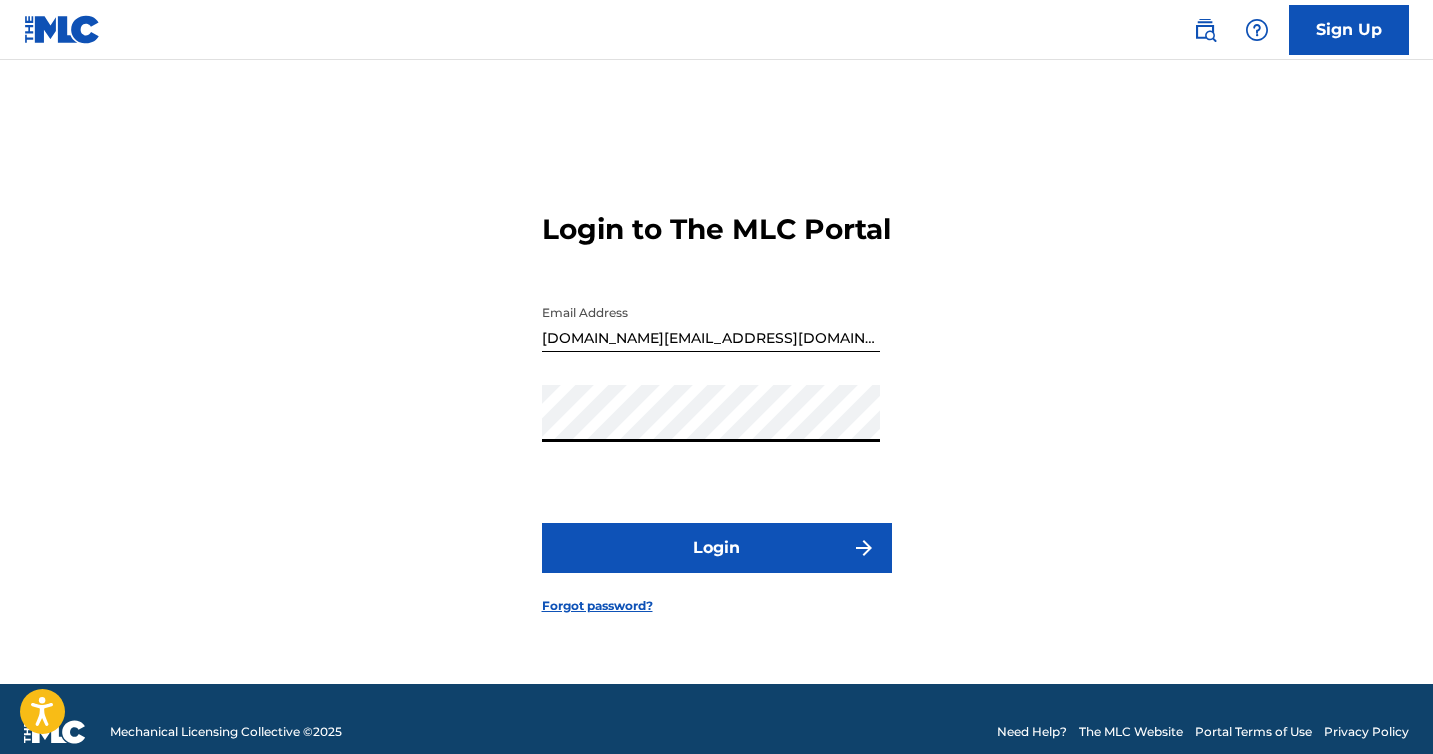 click on "Login" at bounding box center (717, 548) 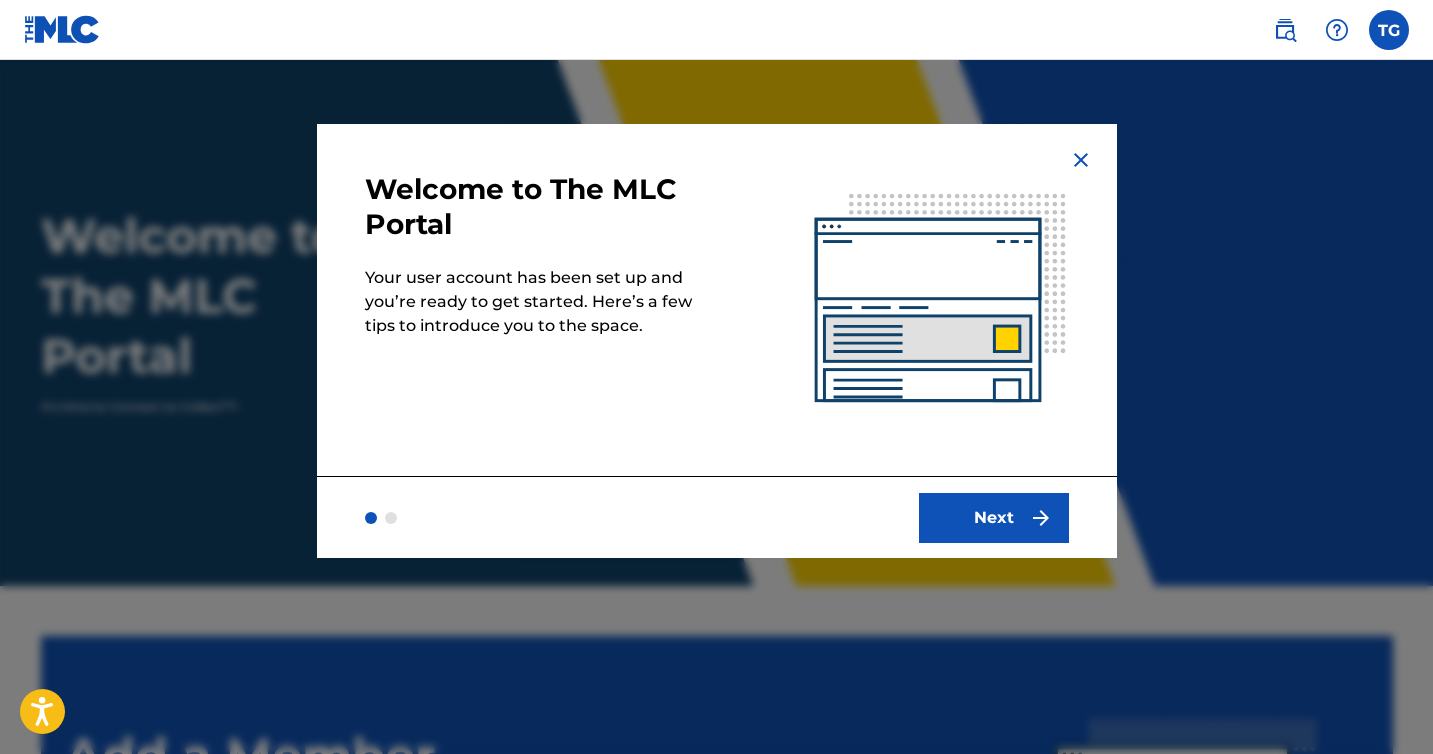 scroll, scrollTop: 0, scrollLeft: 0, axis: both 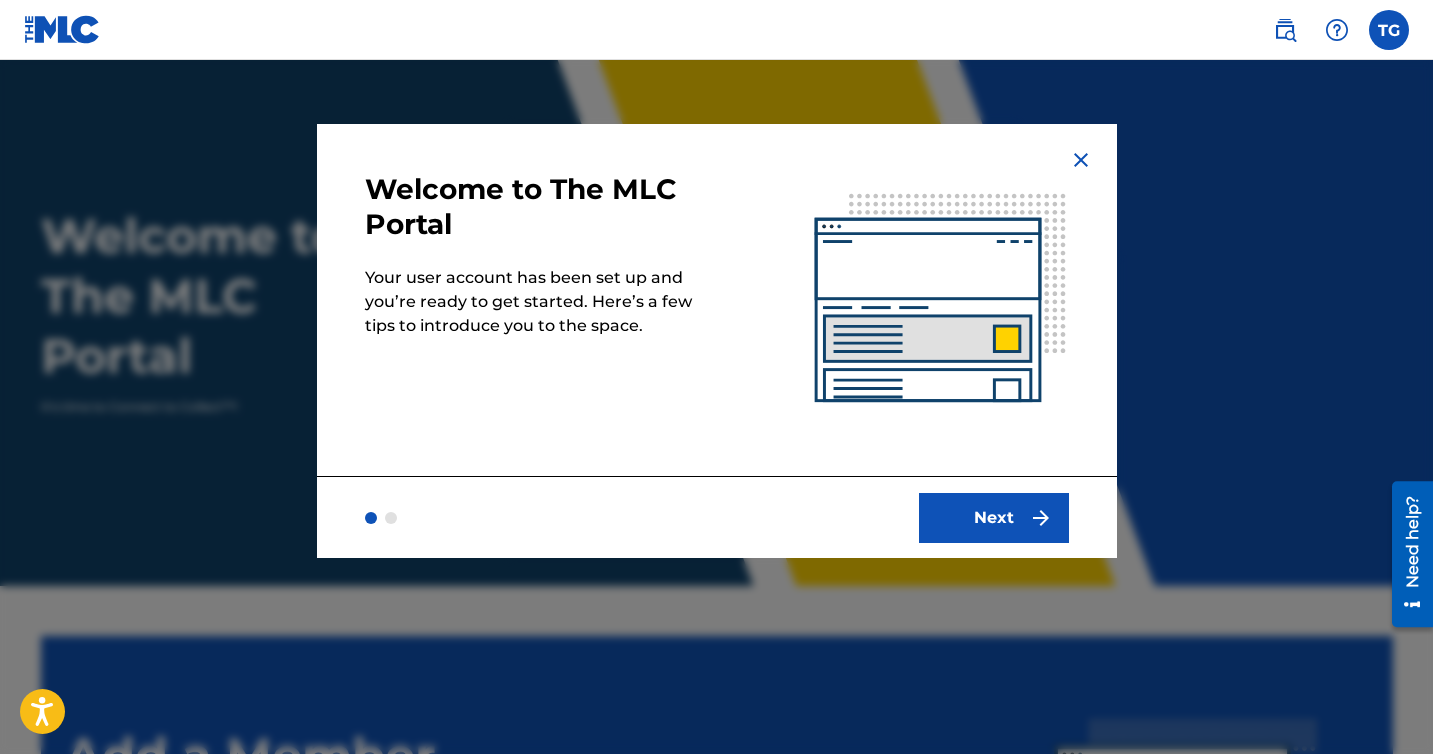 click at bounding box center [1081, 160] 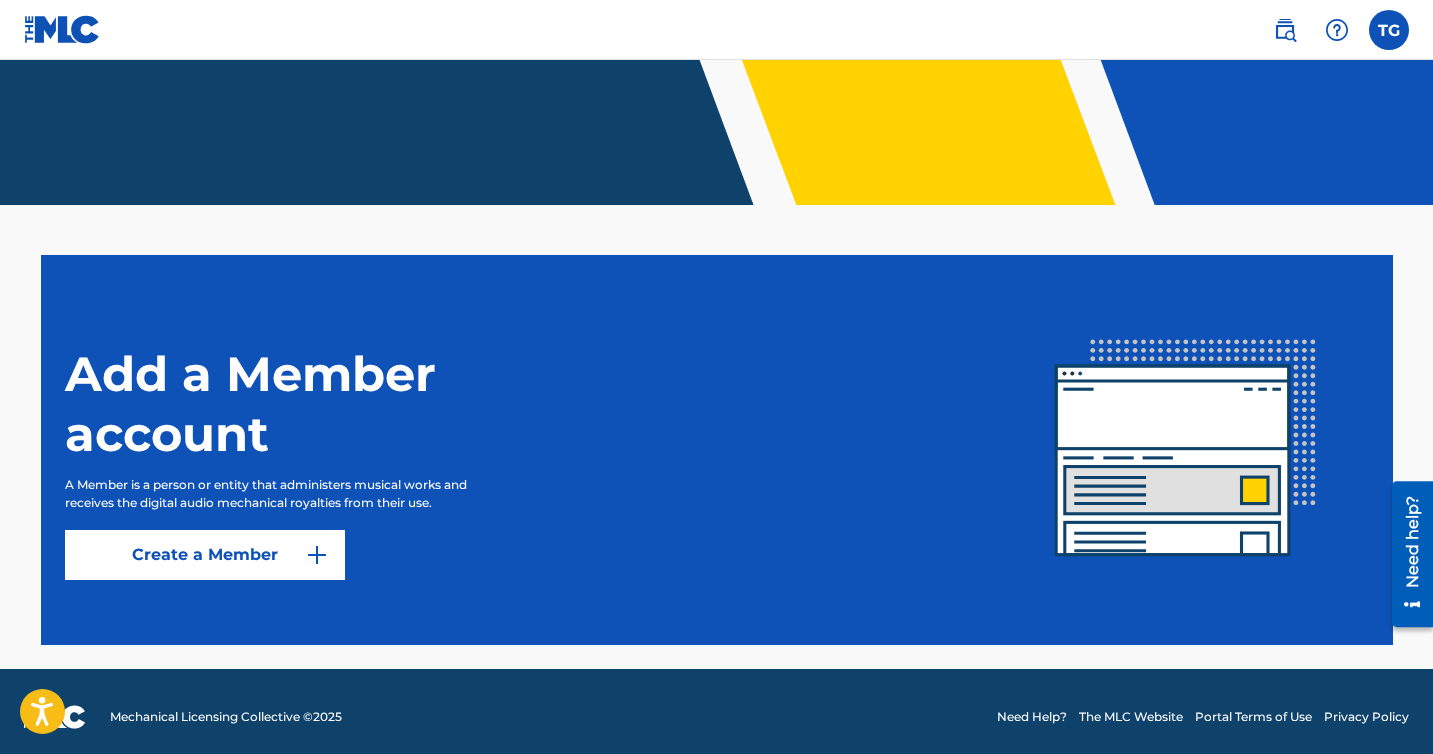 scroll, scrollTop: 392, scrollLeft: 0, axis: vertical 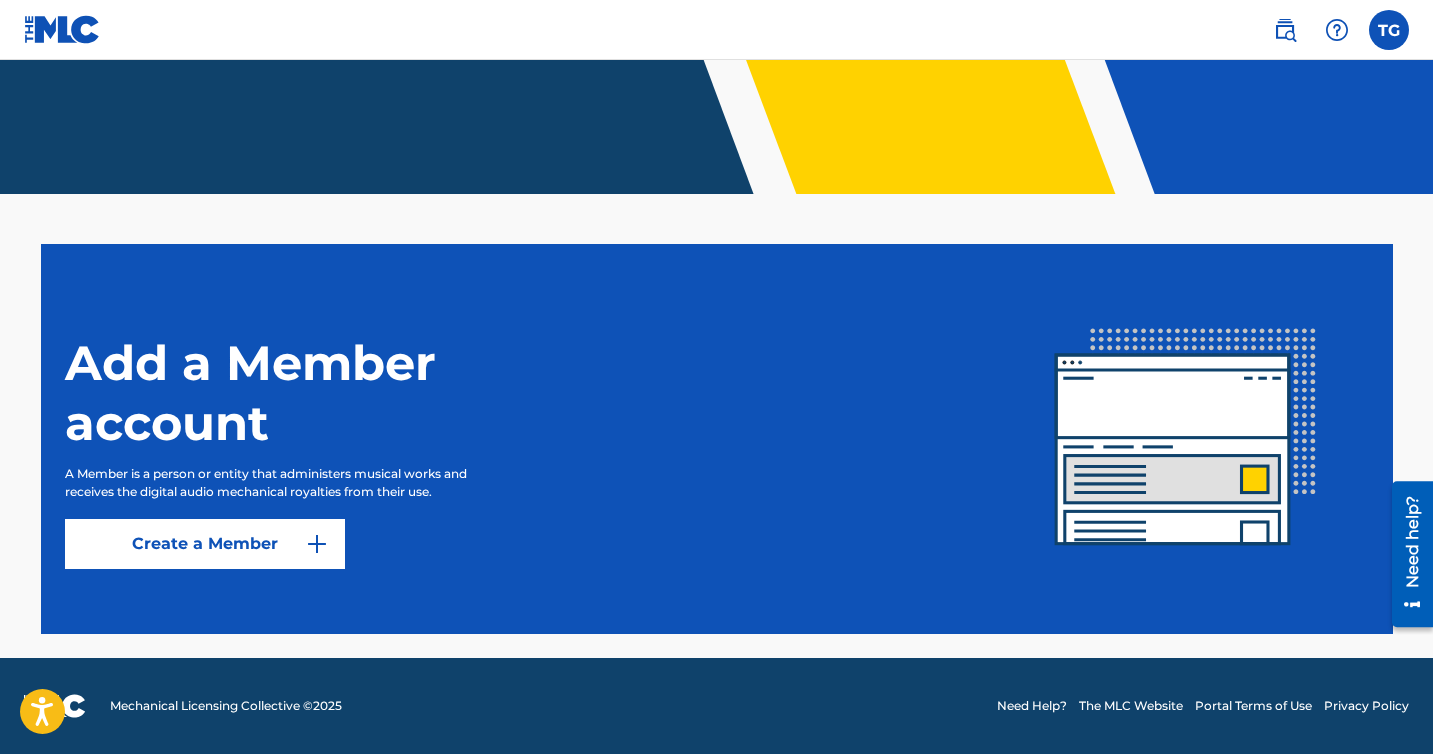 click at bounding box center (317, 544) 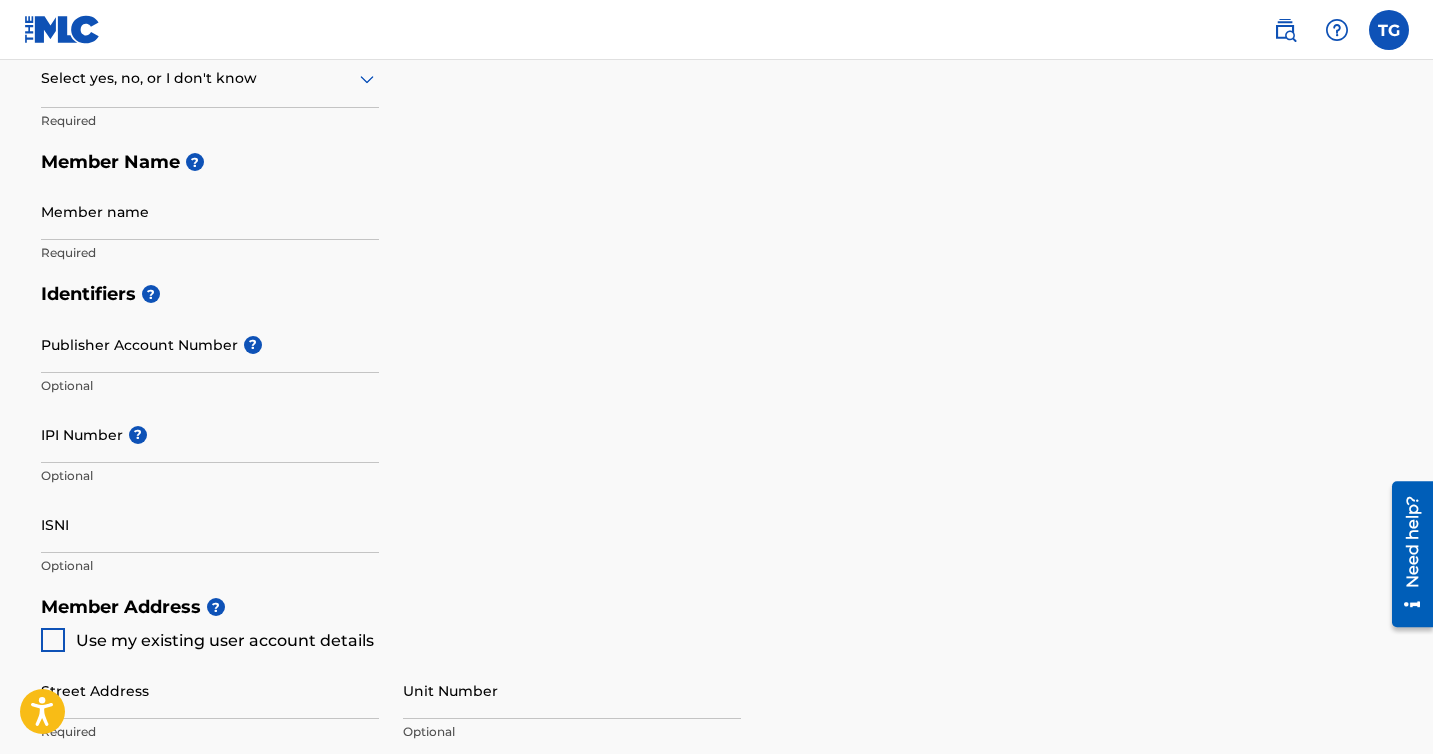 scroll, scrollTop: 0, scrollLeft: 0, axis: both 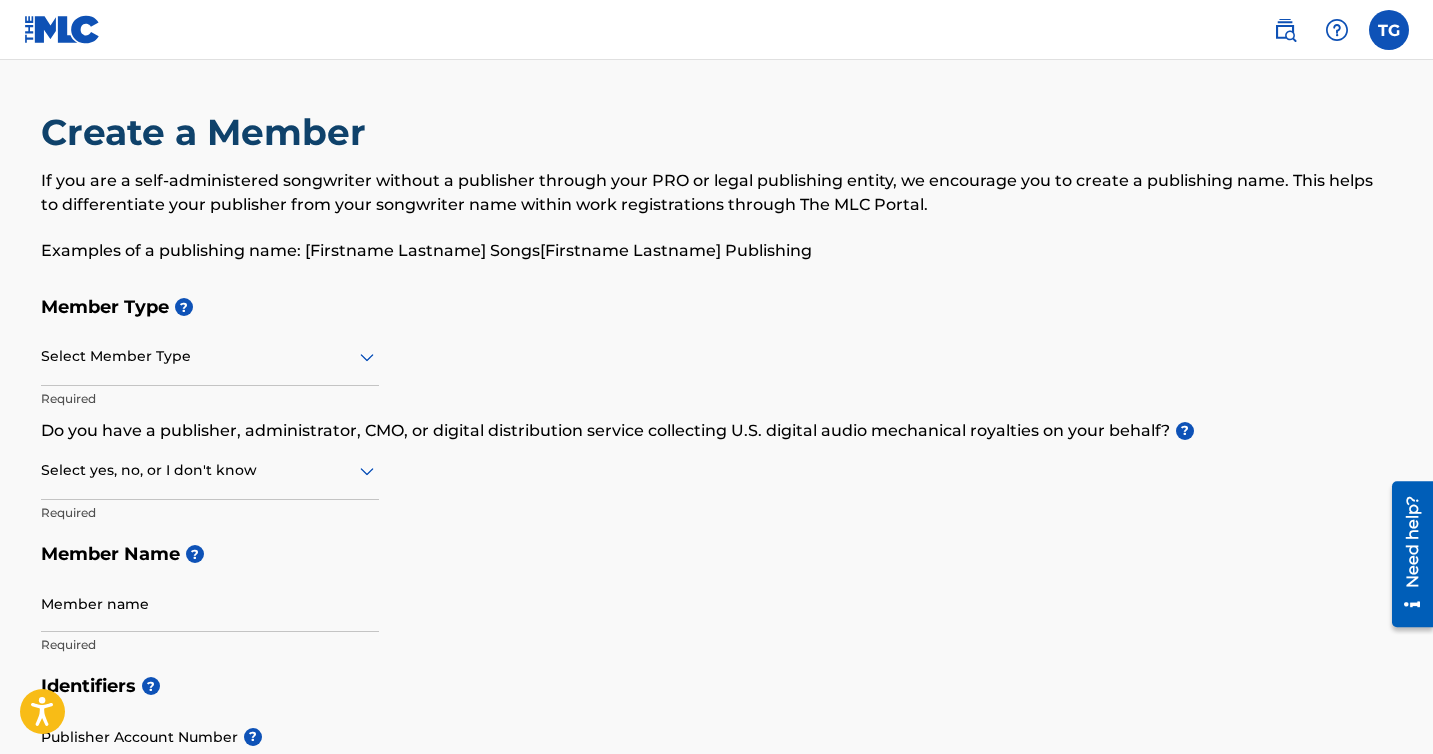 click at bounding box center (210, 356) 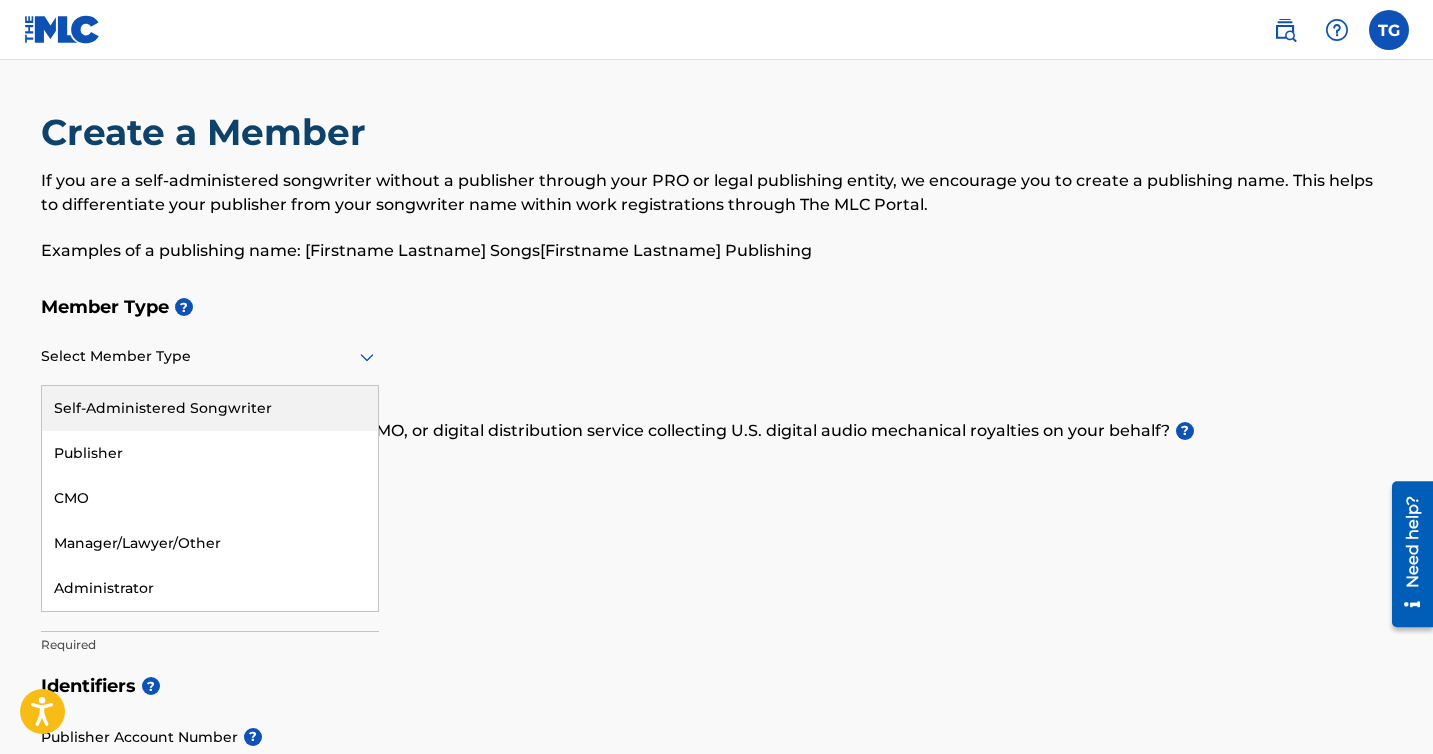 click on "Self-Administered Songwriter" at bounding box center [210, 408] 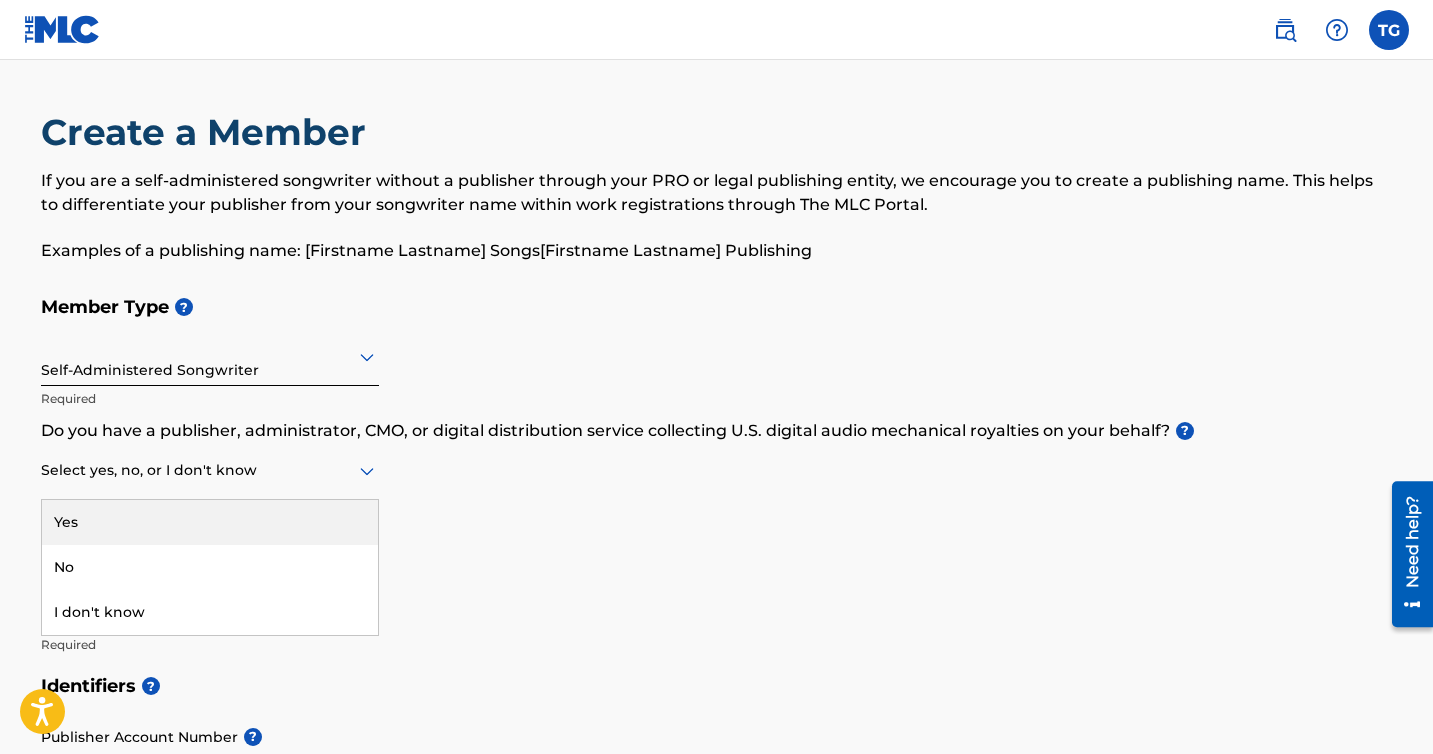click at bounding box center [210, 470] 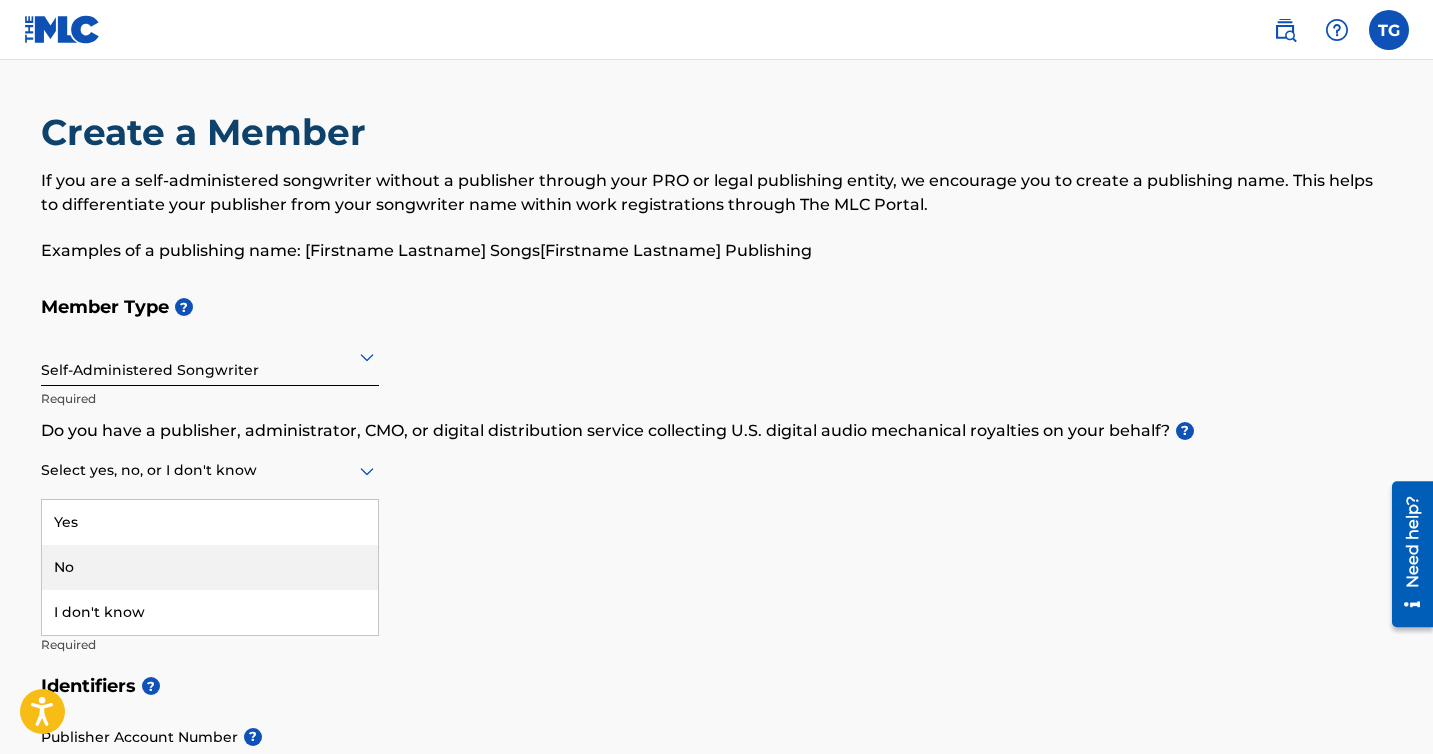 click on "No" at bounding box center (210, 567) 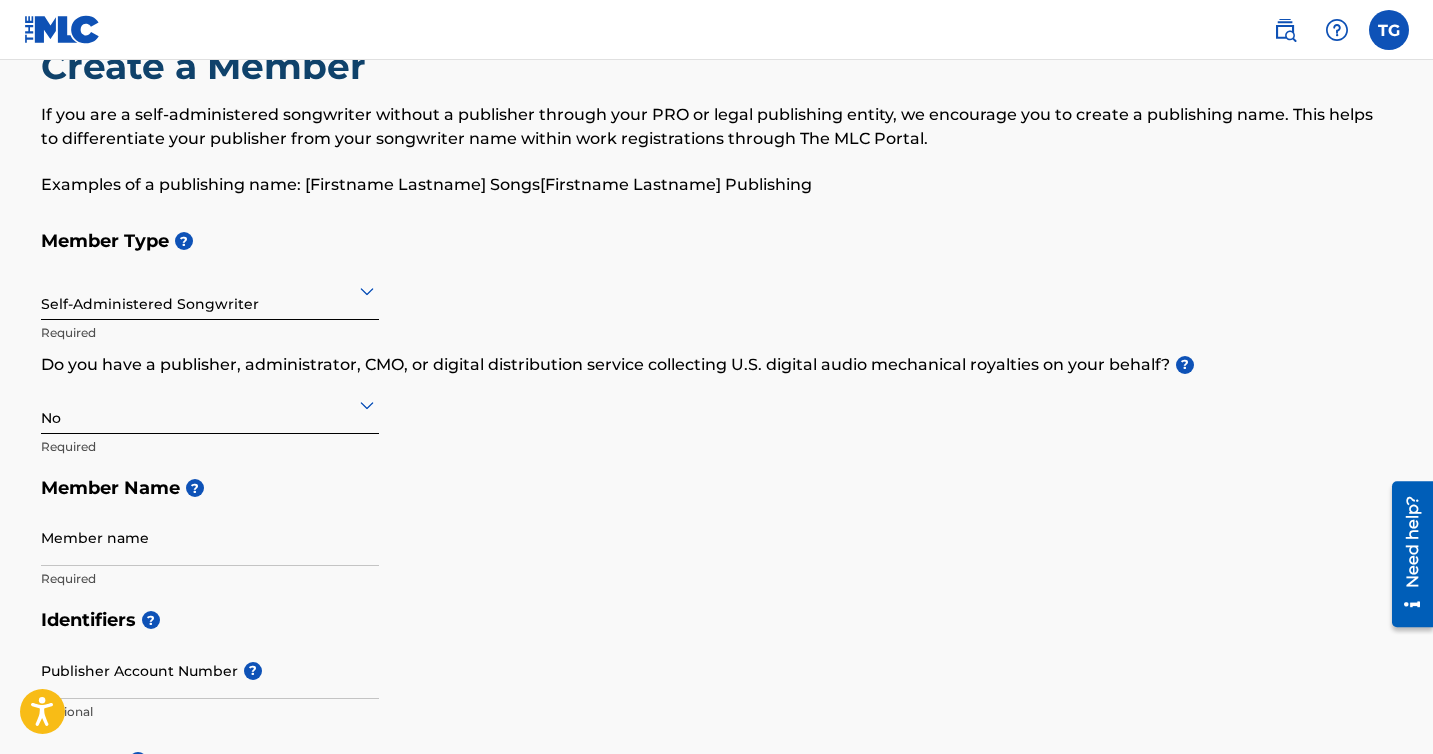 scroll, scrollTop: 76, scrollLeft: 0, axis: vertical 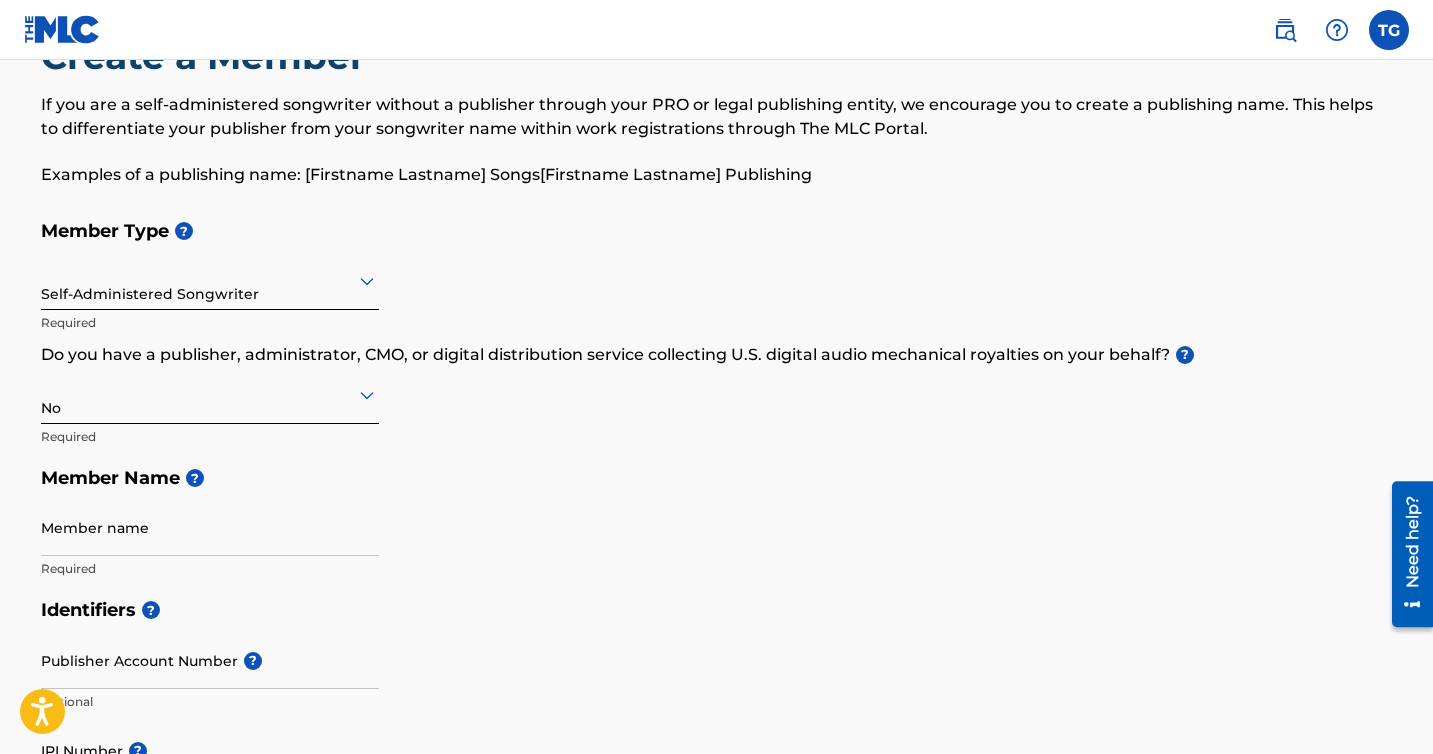 click on "No" at bounding box center (210, 394) 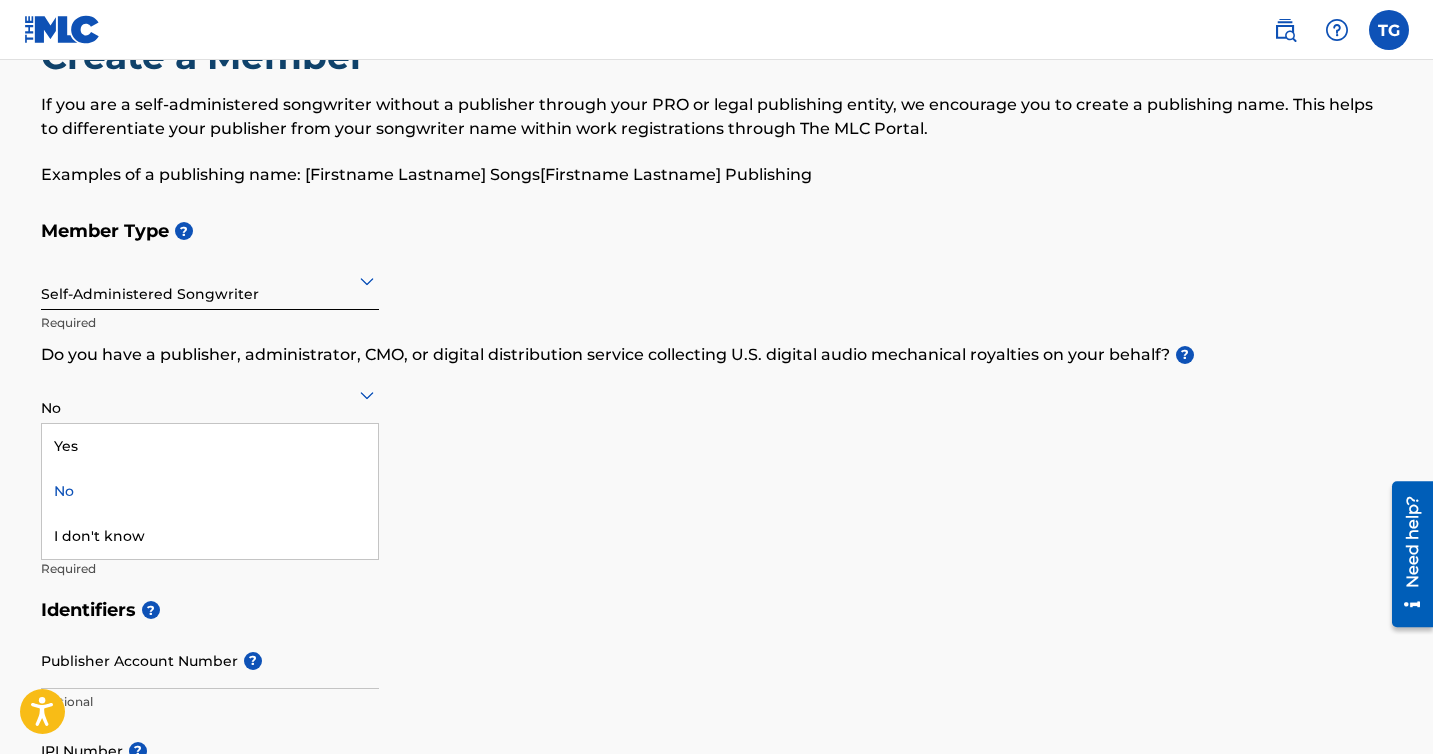 click on "No" at bounding box center (210, 491) 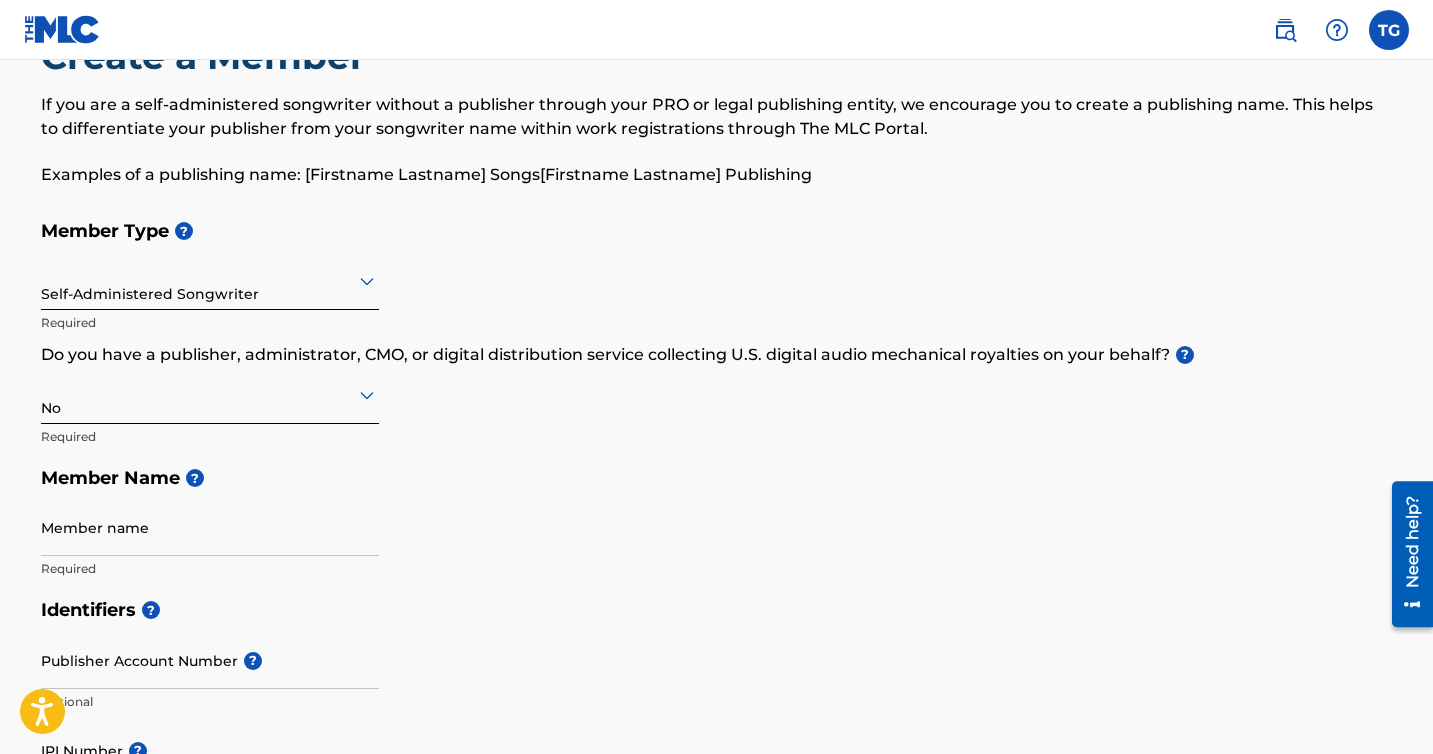 click on "Member Type ? Self-Administered Songwriter Required Do you have a publisher, administrator, CMO, or digital distribution service collecting U.S. digital audio mechanical royalties on your behalf? ? option No, selected. No Required Member Name ? Member name Required" at bounding box center (717, 399) 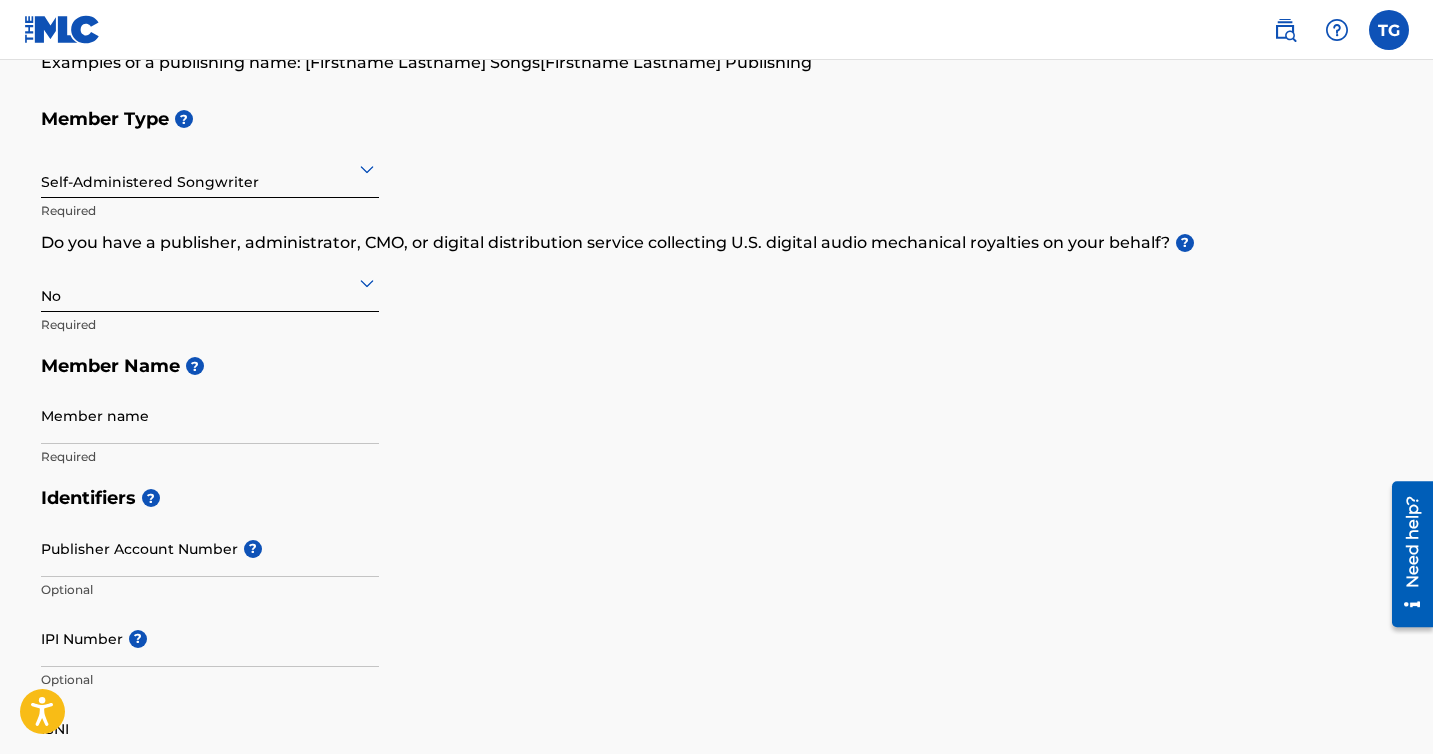 scroll, scrollTop: 189, scrollLeft: 0, axis: vertical 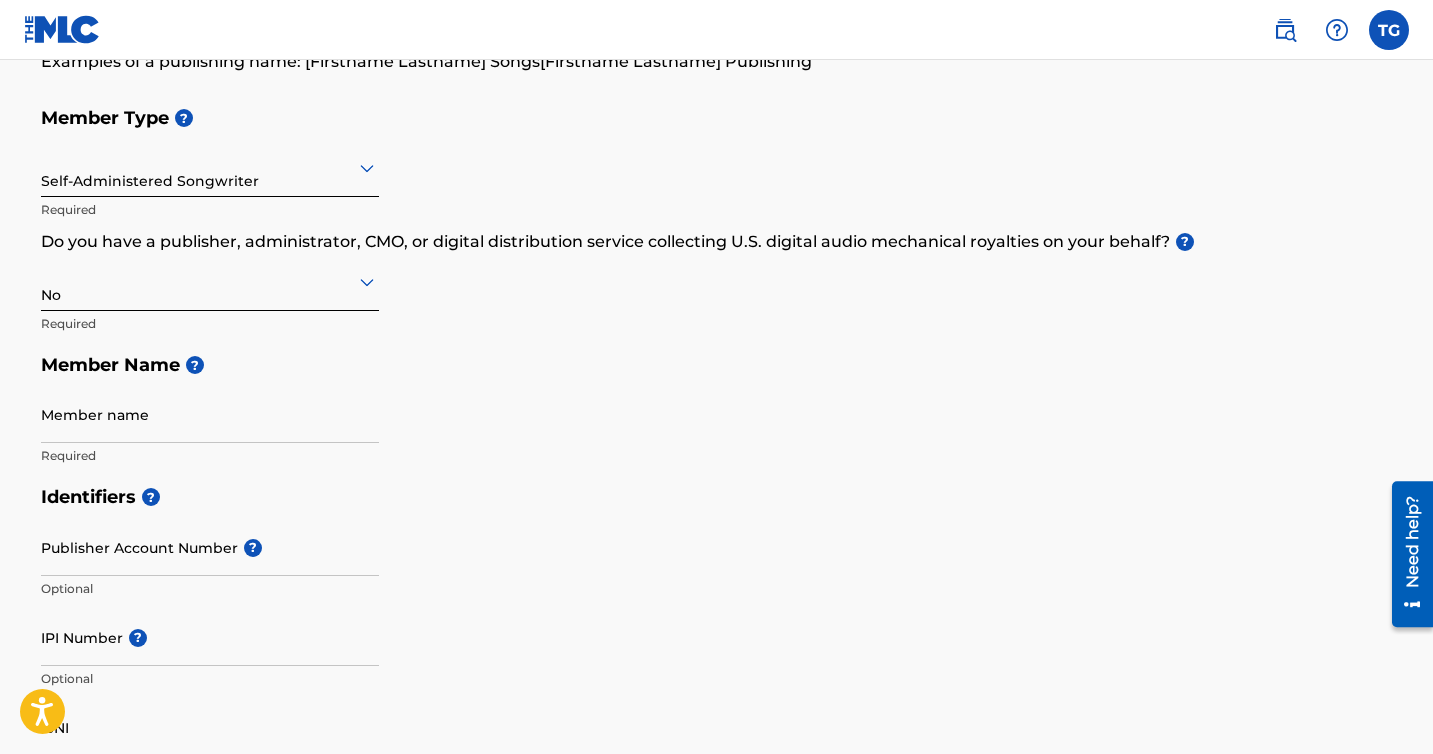 click on "Member name" at bounding box center [210, 414] 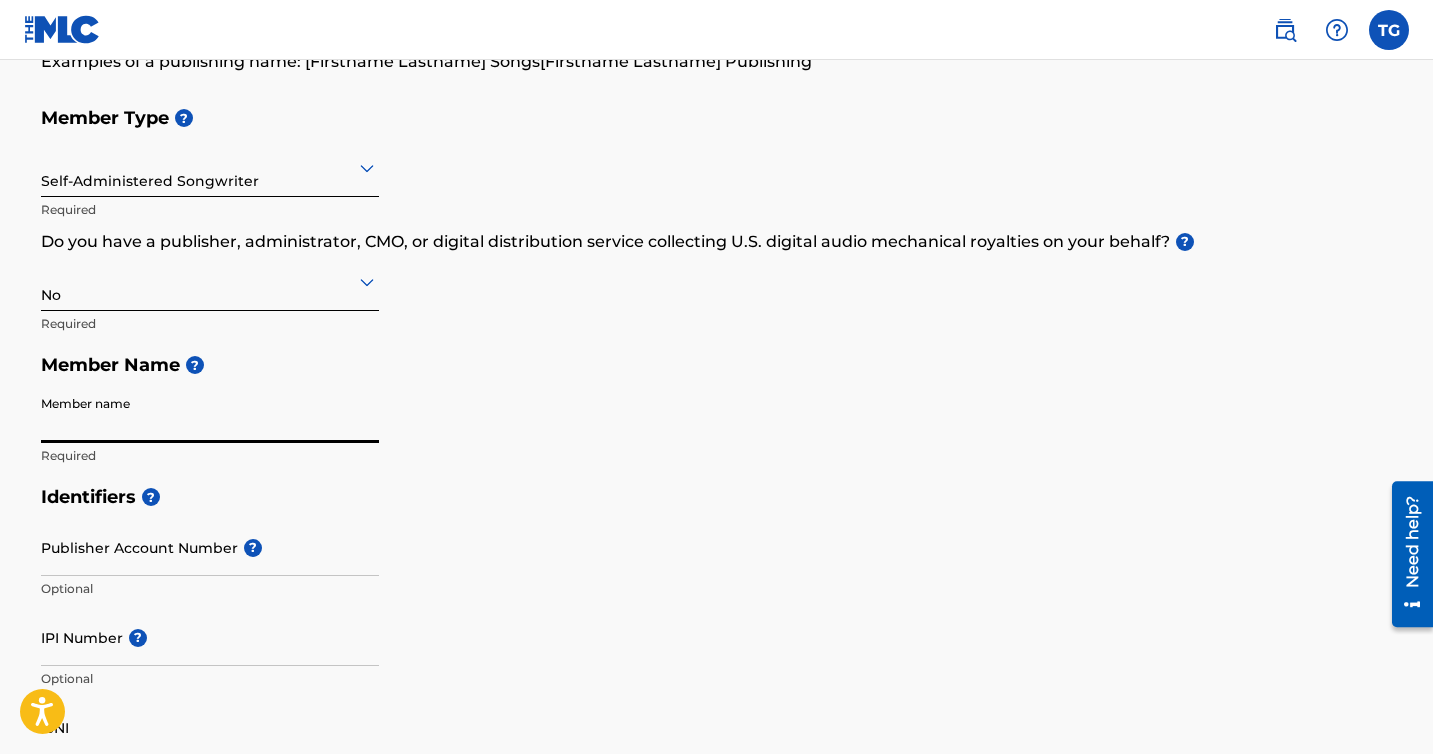 type on "Tyzayah Gold-Kiser" 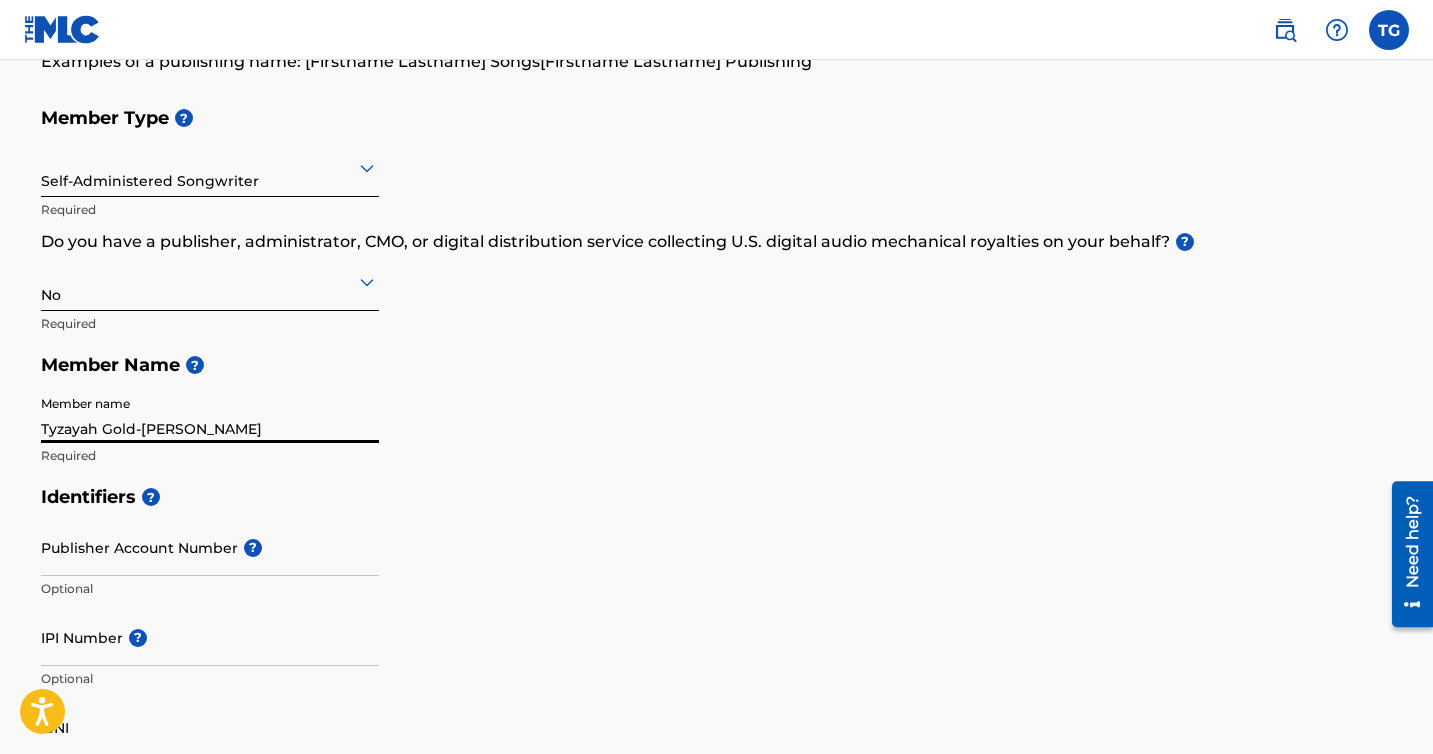 type on "[STREET_ADDRESS]" 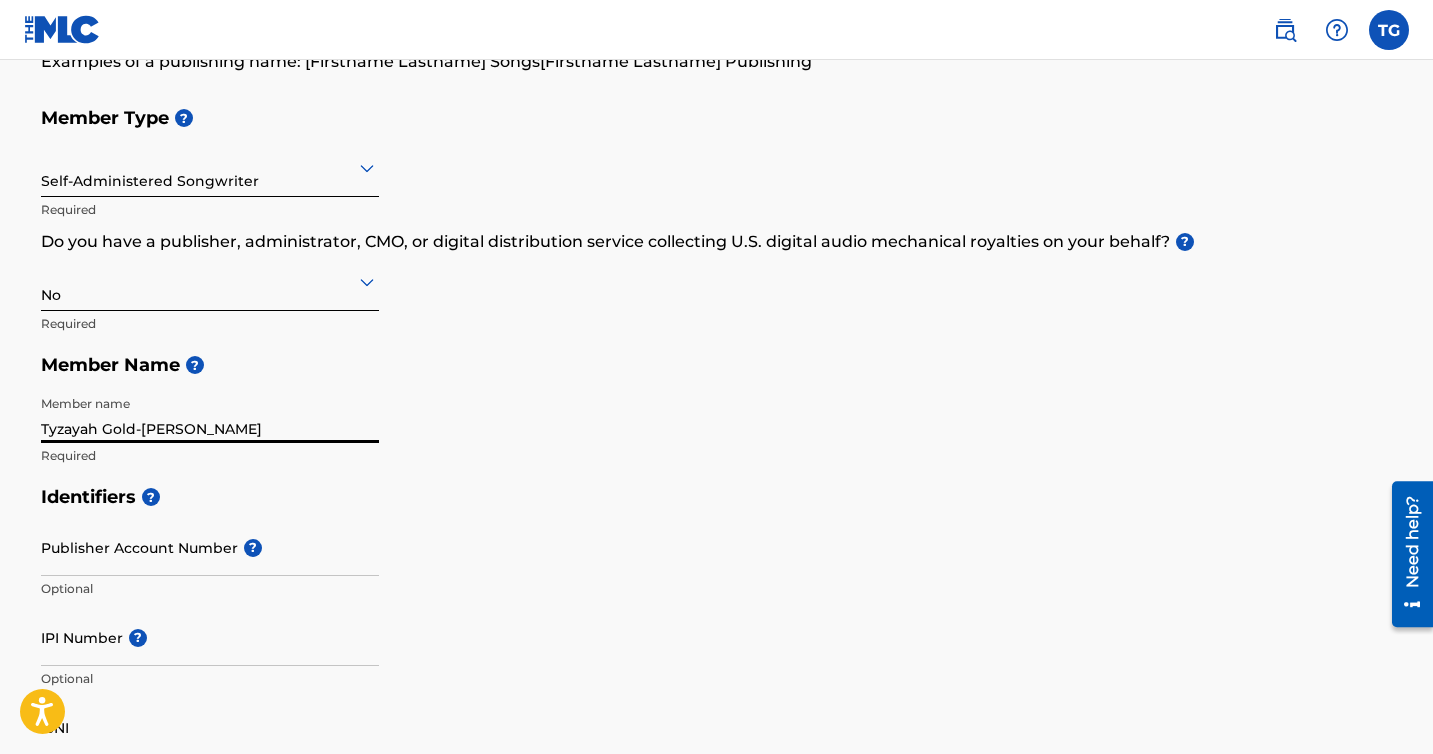 click on "Tyzayah Gold-Kiser" at bounding box center [210, 414] 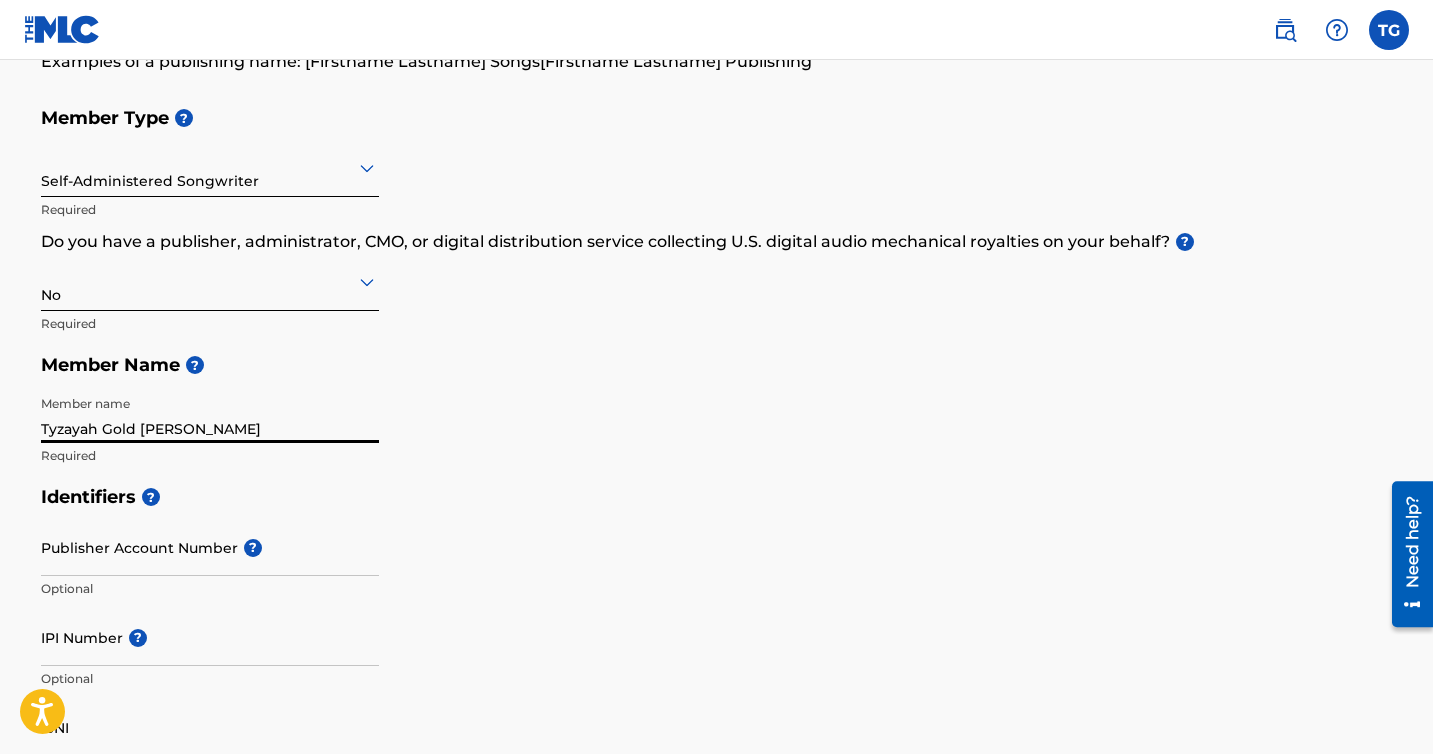 type on "Tyzayah Gold [PERSON_NAME]" 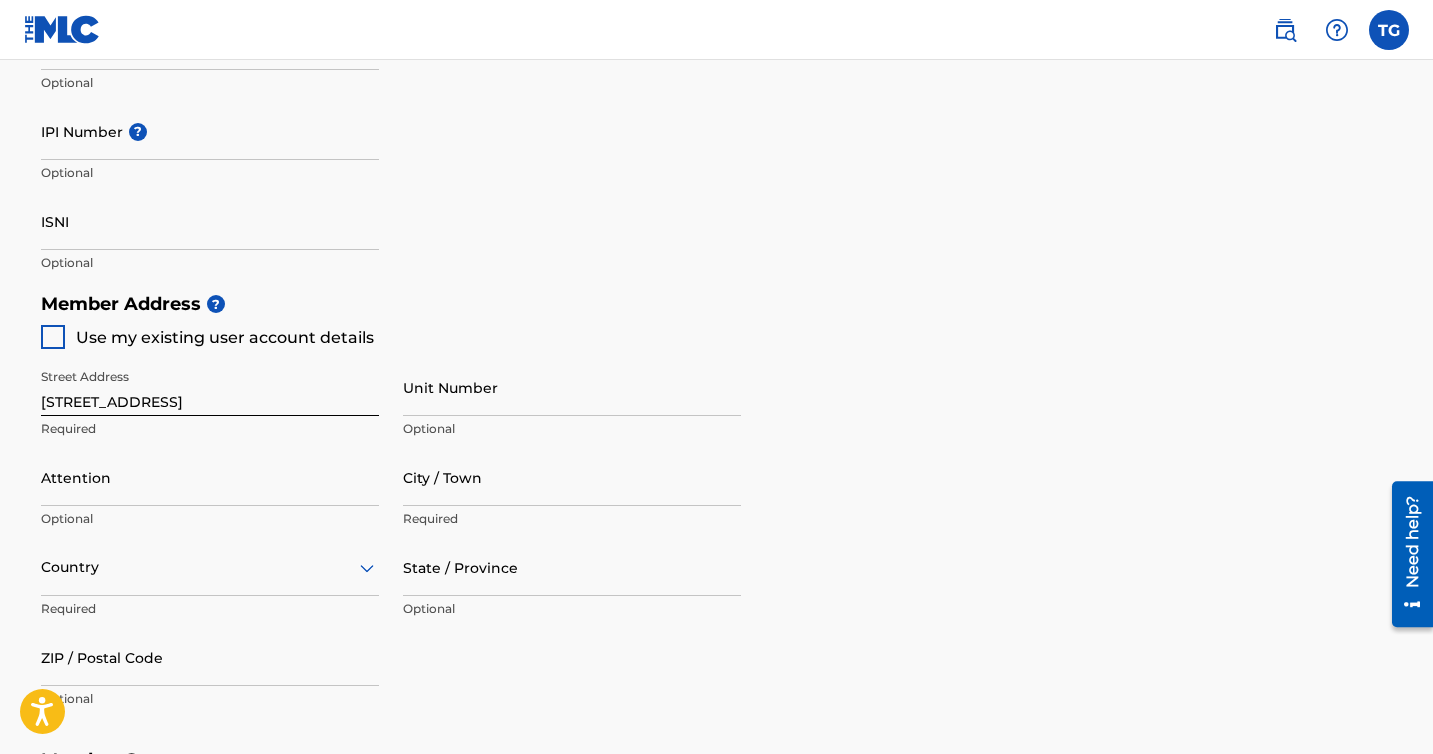 scroll, scrollTop: 701, scrollLeft: 0, axis: vertical 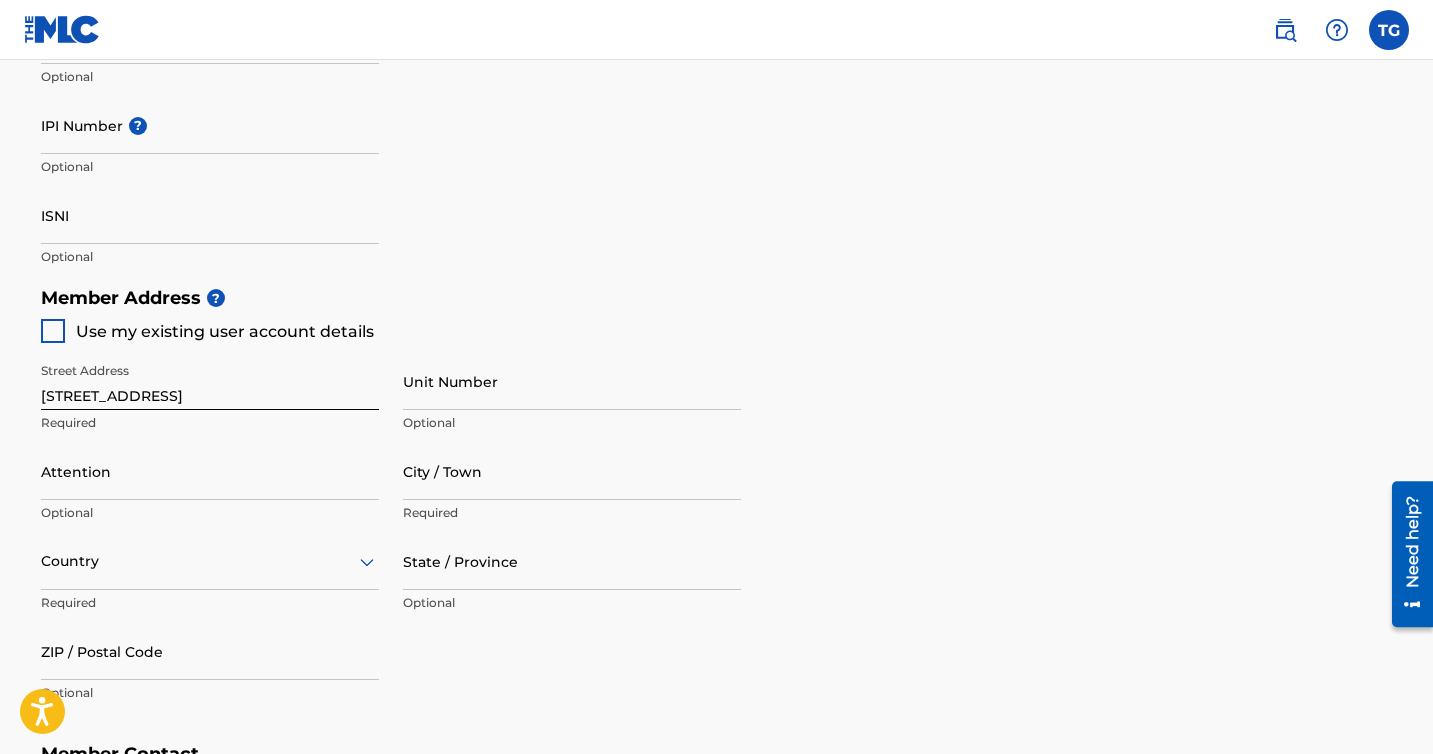 click at bounding box center [53, 331] 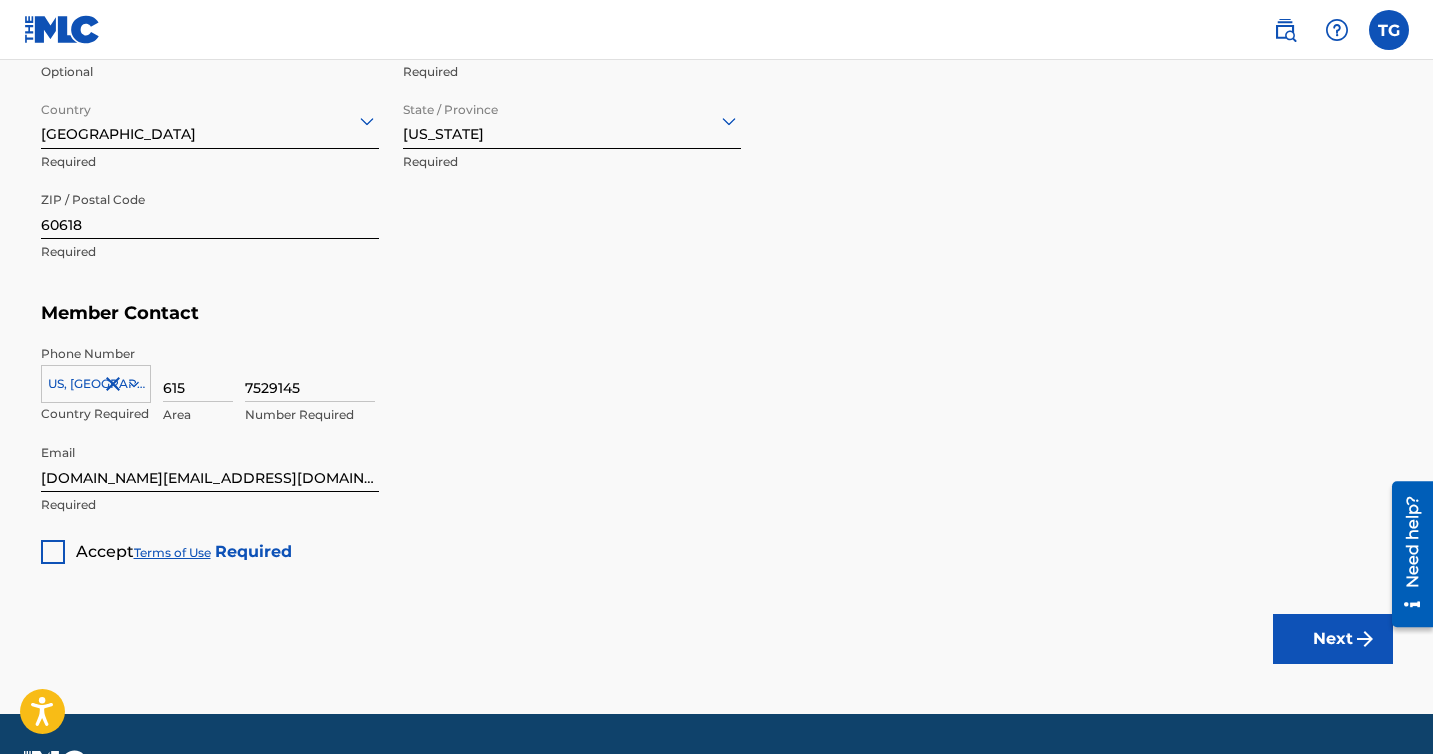 scroll, scrollTop: 1168, scrollLeft: 0, axis: vertical 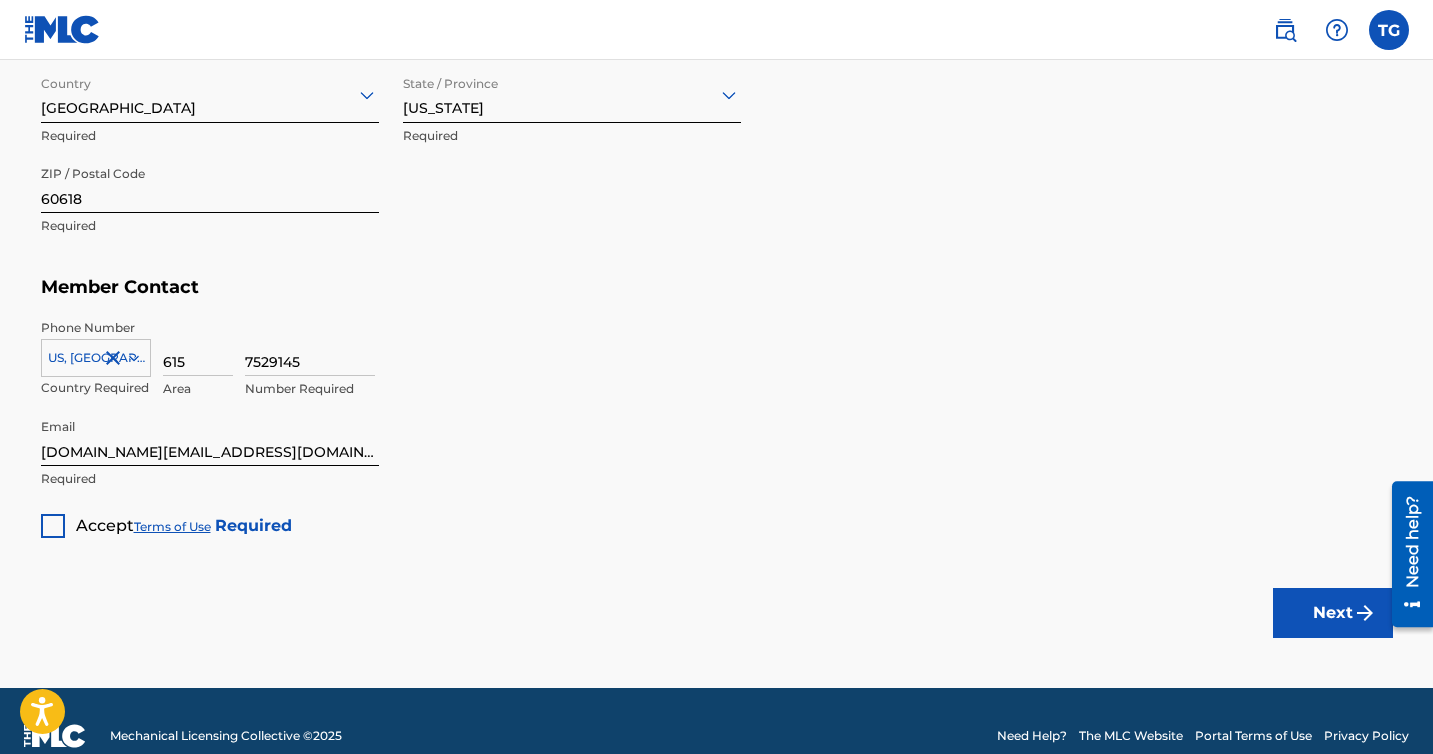 click at bounding box center (53, 526) 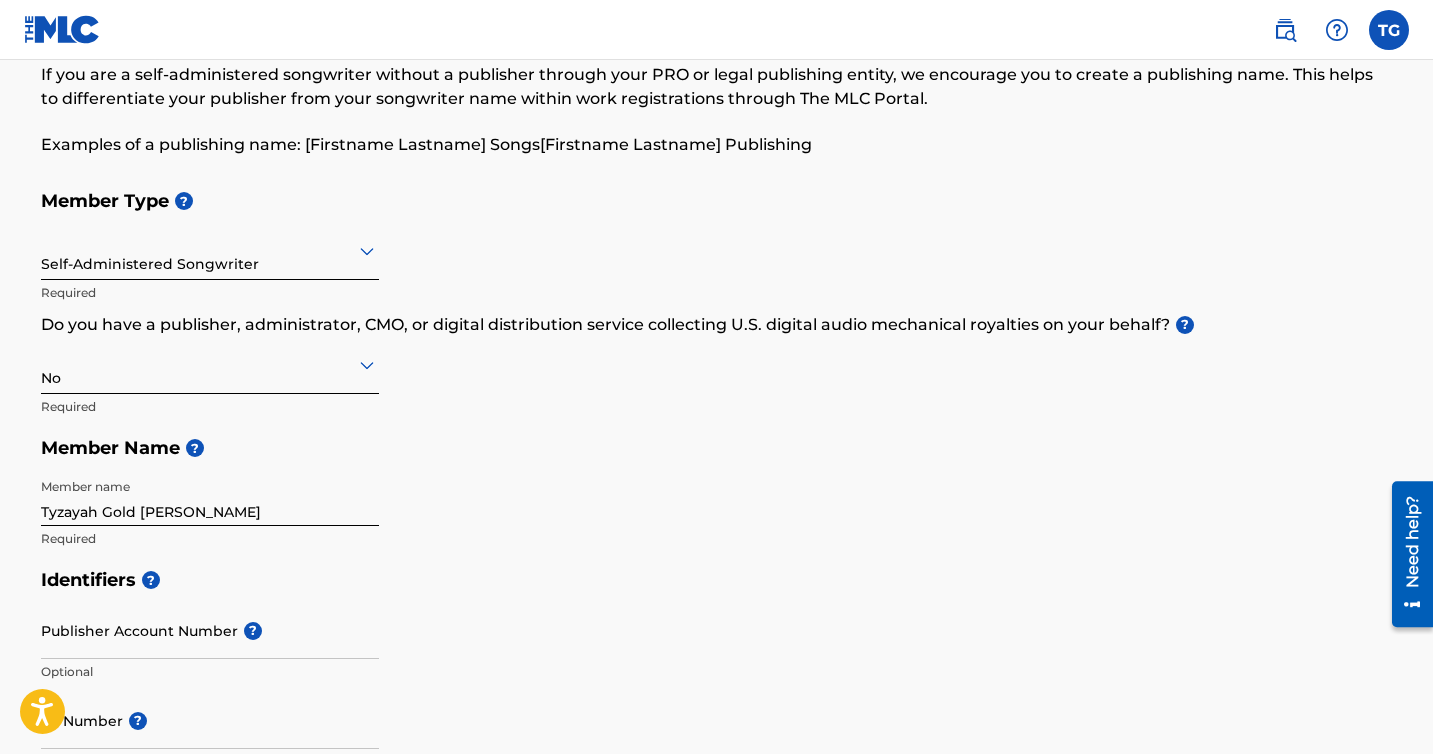 scroll, scrollTop: 115, scrollLeft: 0, axis: vertical 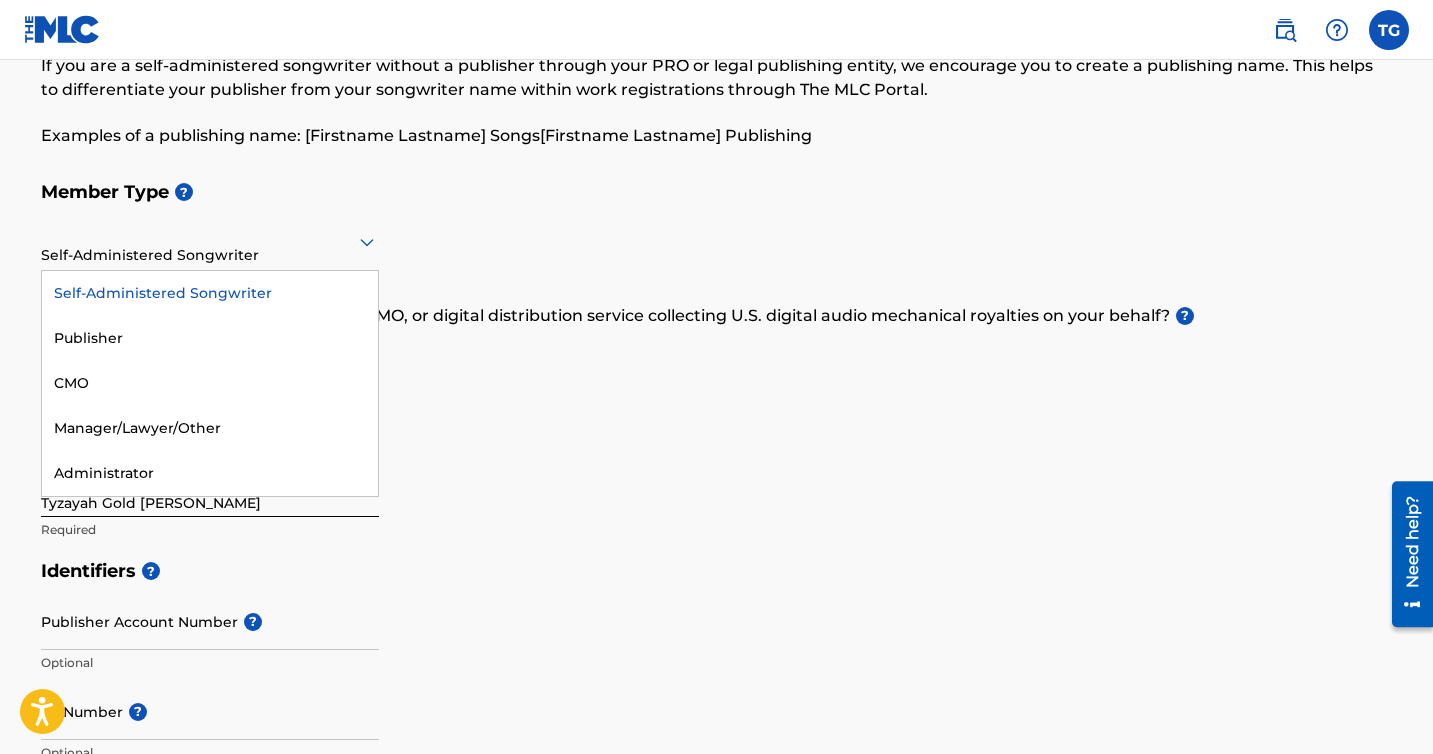 click 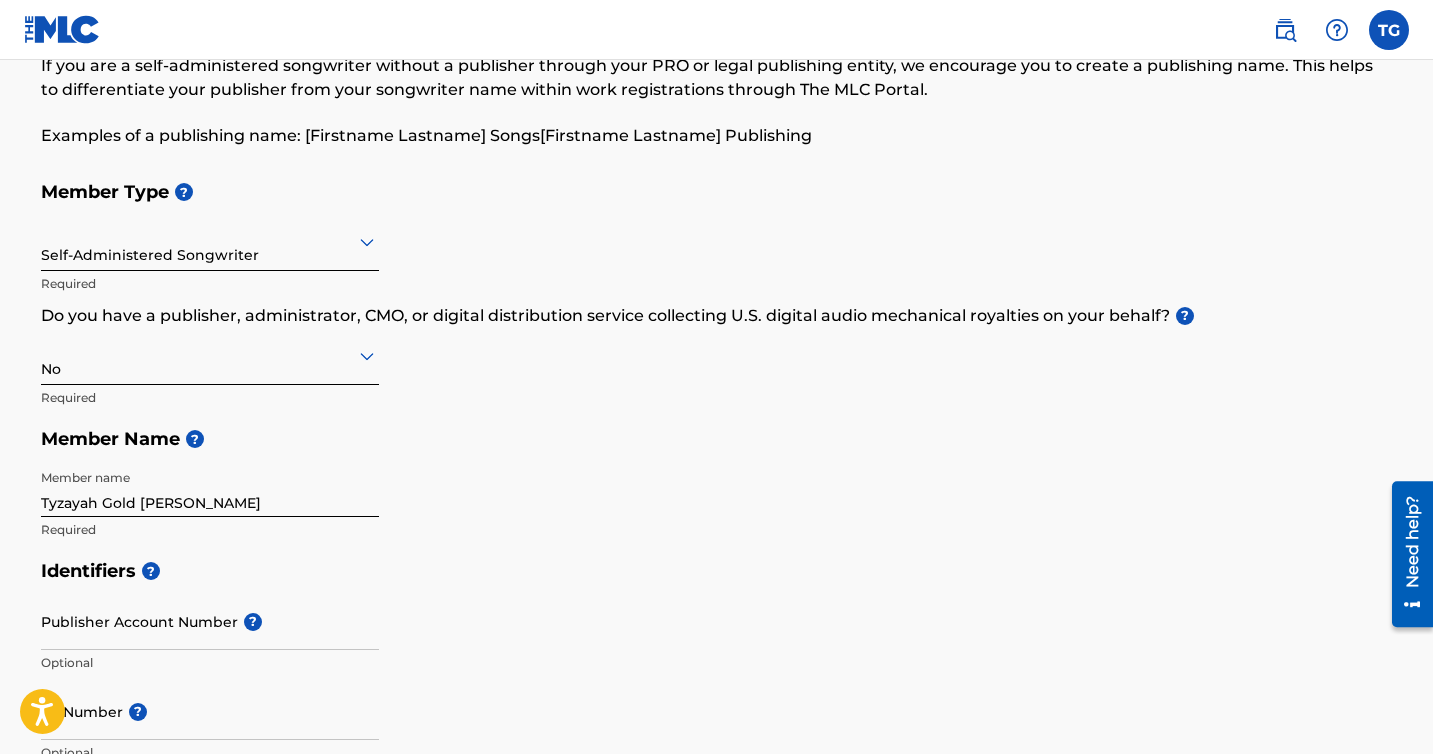 click on "Identifiers ?" at bounding box center [717, 571] 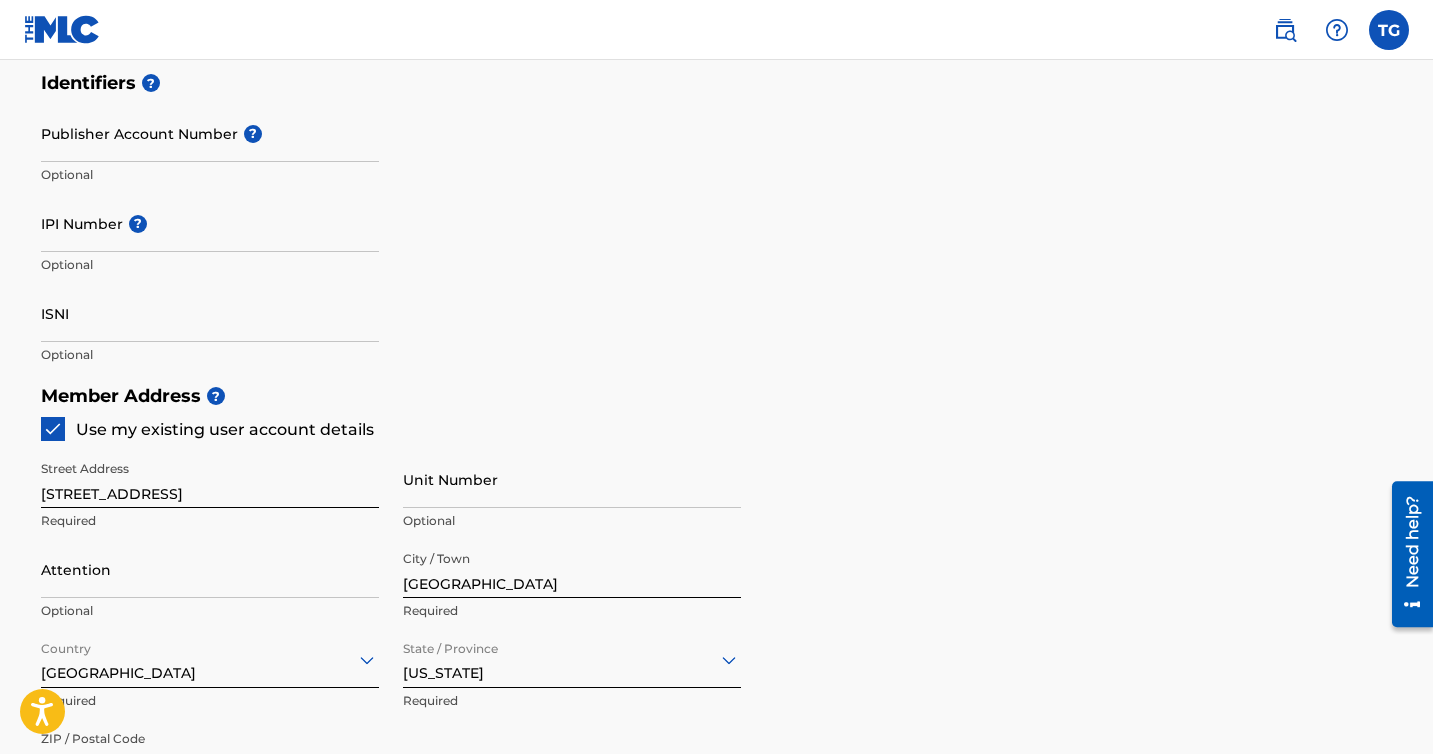 scroll, scrollTop: 1197, scrollLeft: 0, axis: vertical 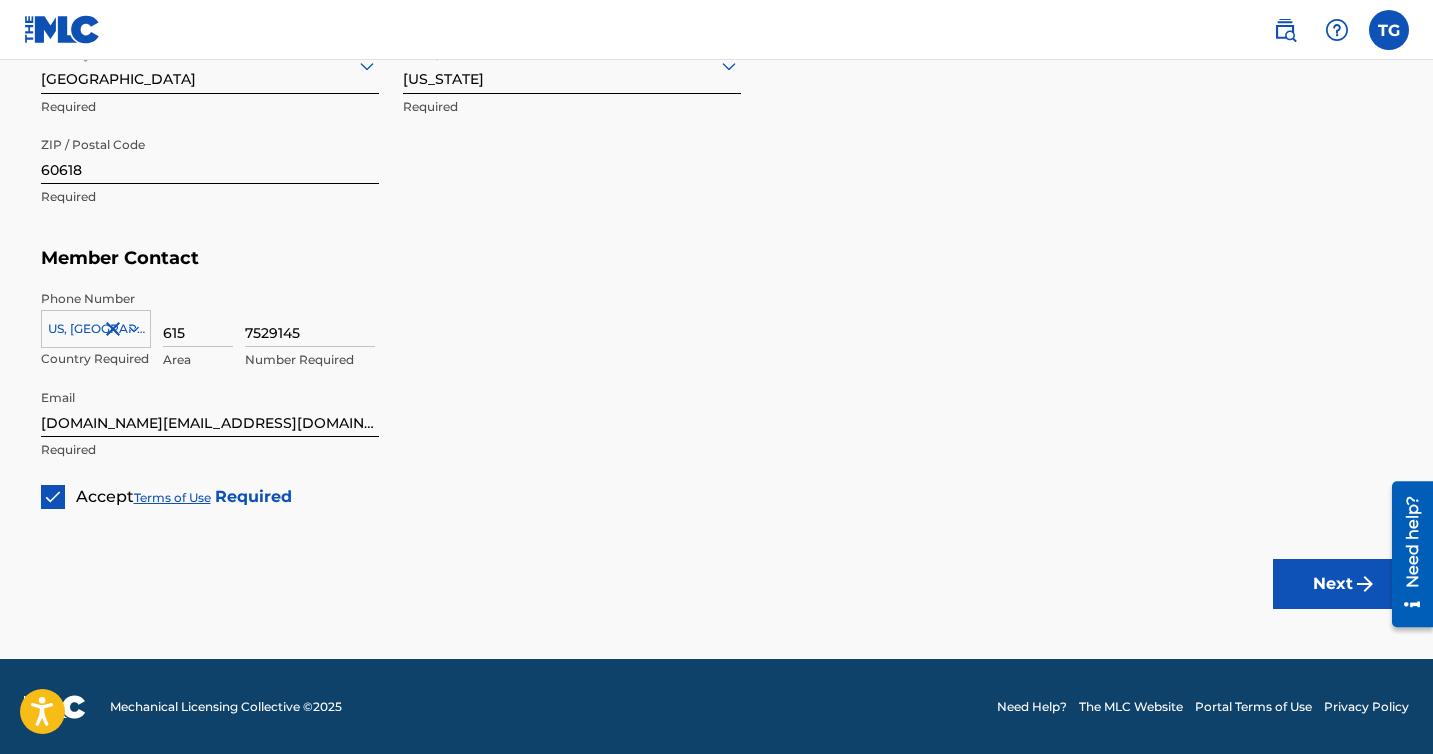 click on "Next" at bounding box center (1333, 584) 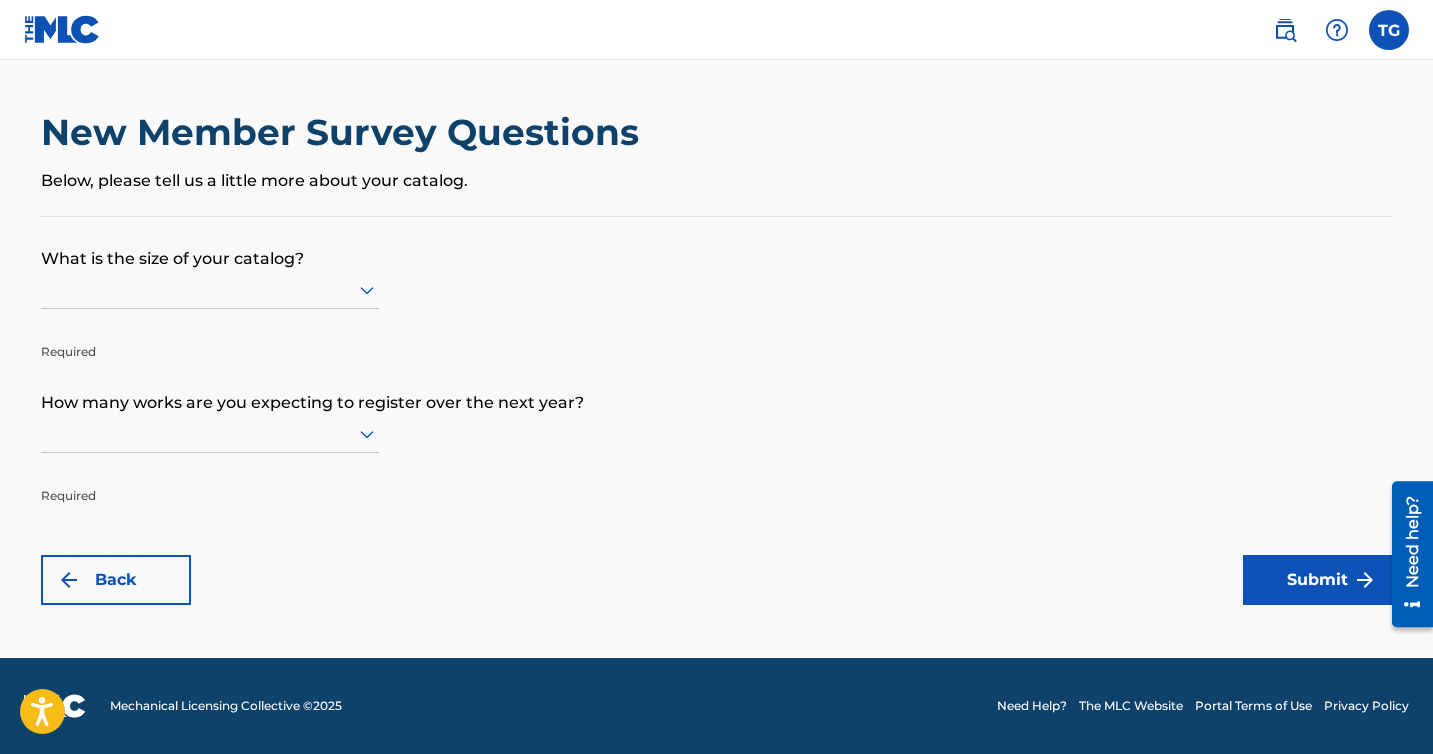scroll, scrollTop: 0, scrollLeft: 0, axis: both 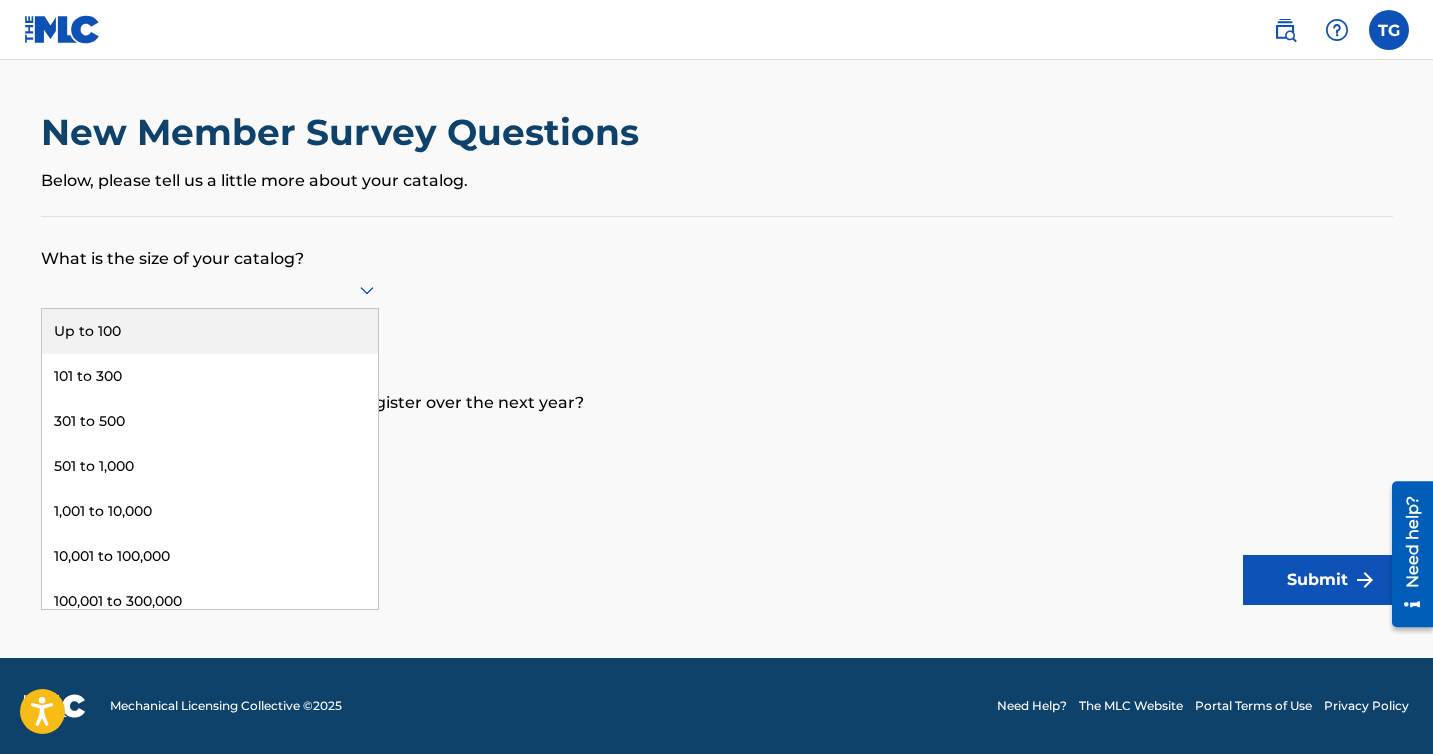 click on "Up to 100" at bounding box center (210, 331) 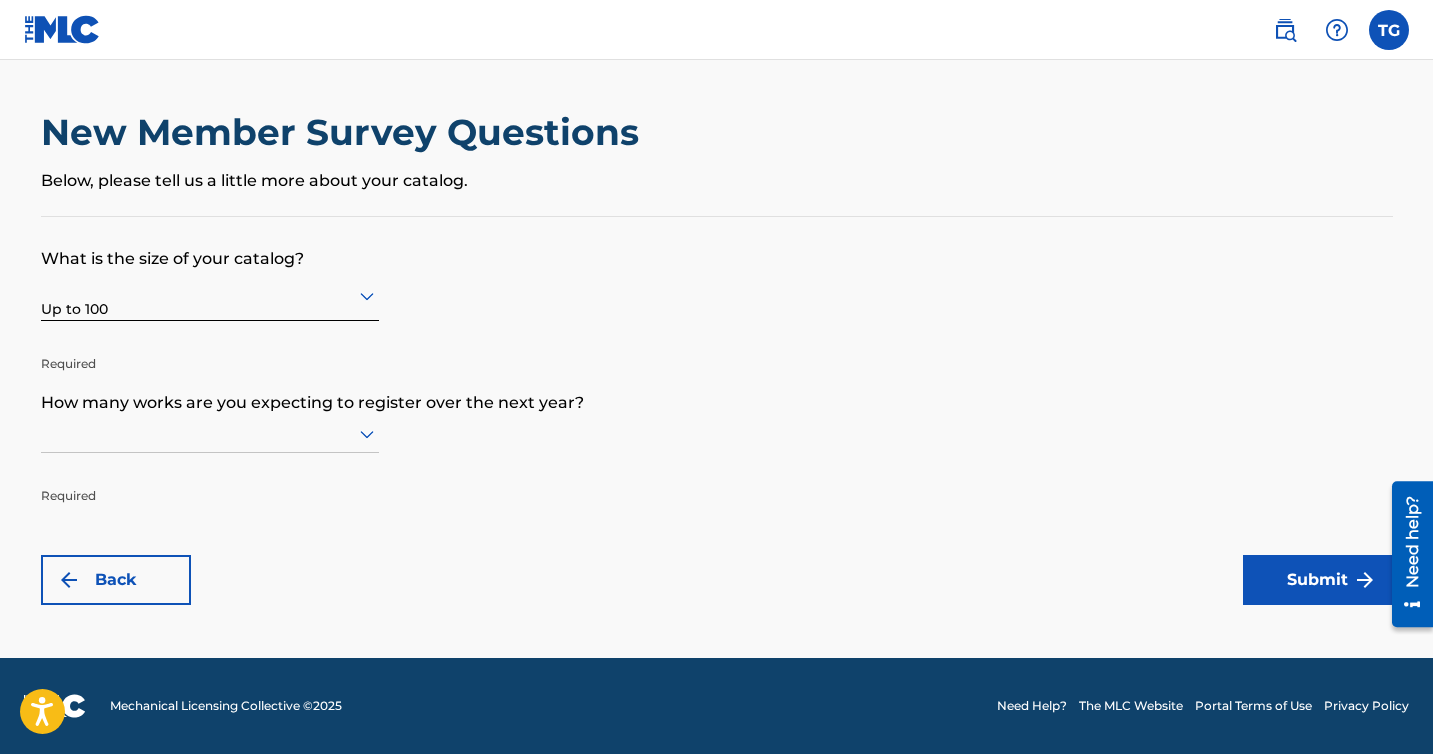click 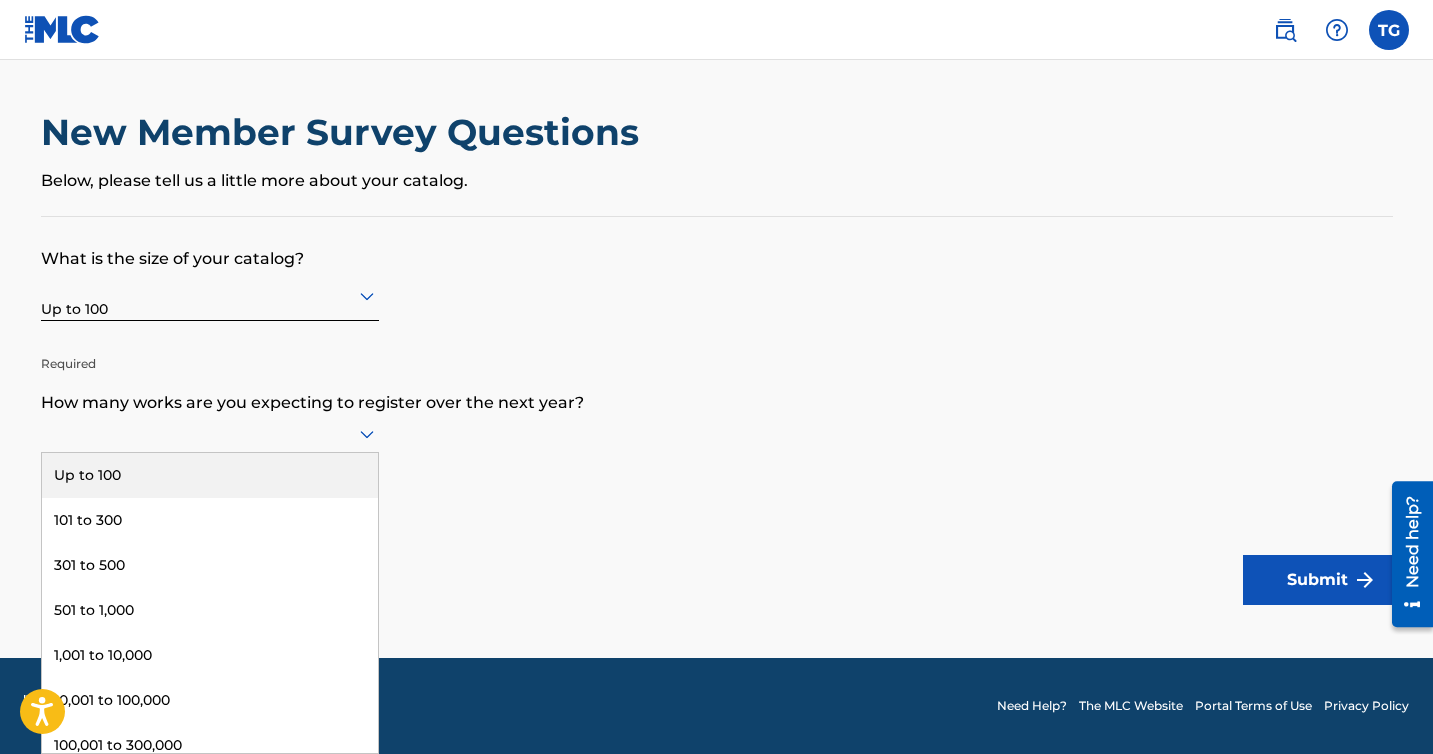 click on "Up to 100" at bounding box center (210, 475) 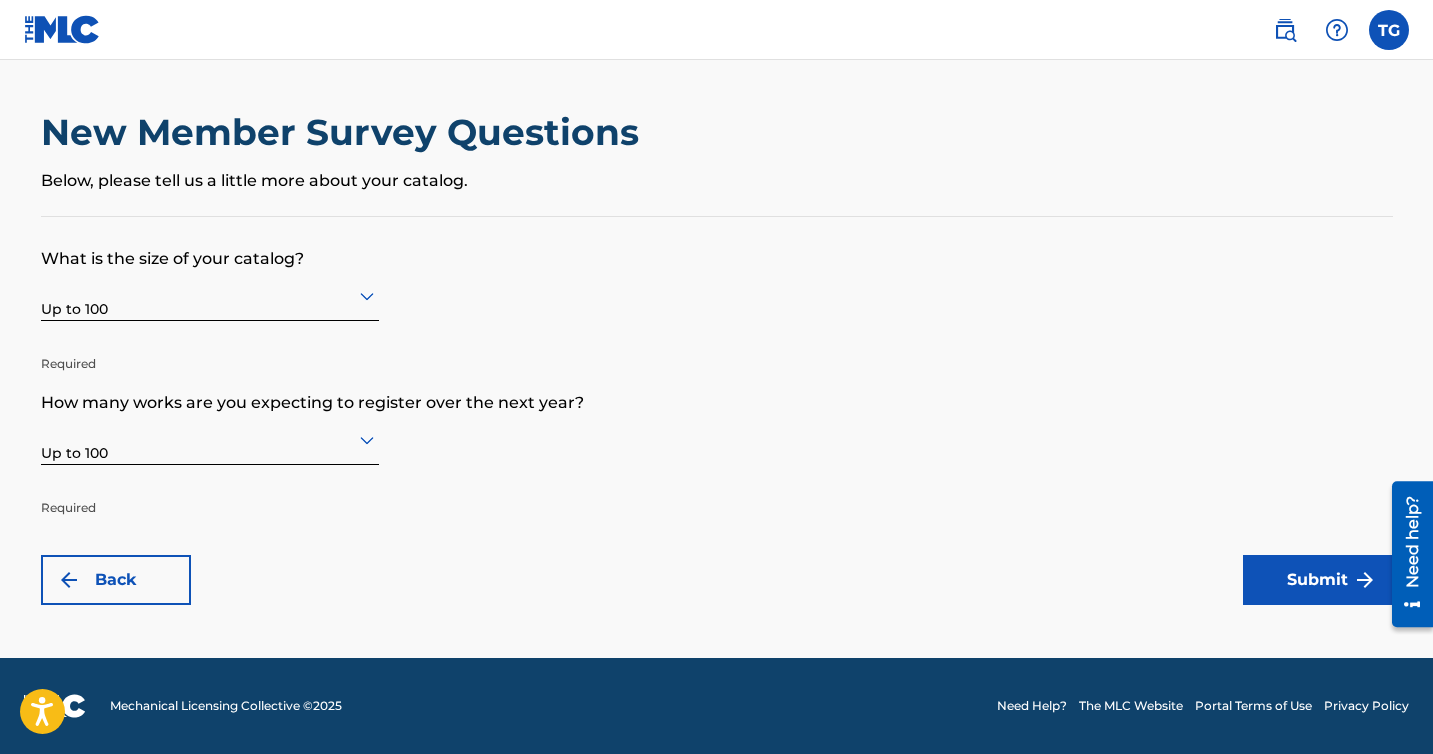 click on "What is the size of your catalog? Up to 100 Required How many works are you expecting to register over the next year? Up to 100 Required Back Submit" at bounding box center [717, 411] 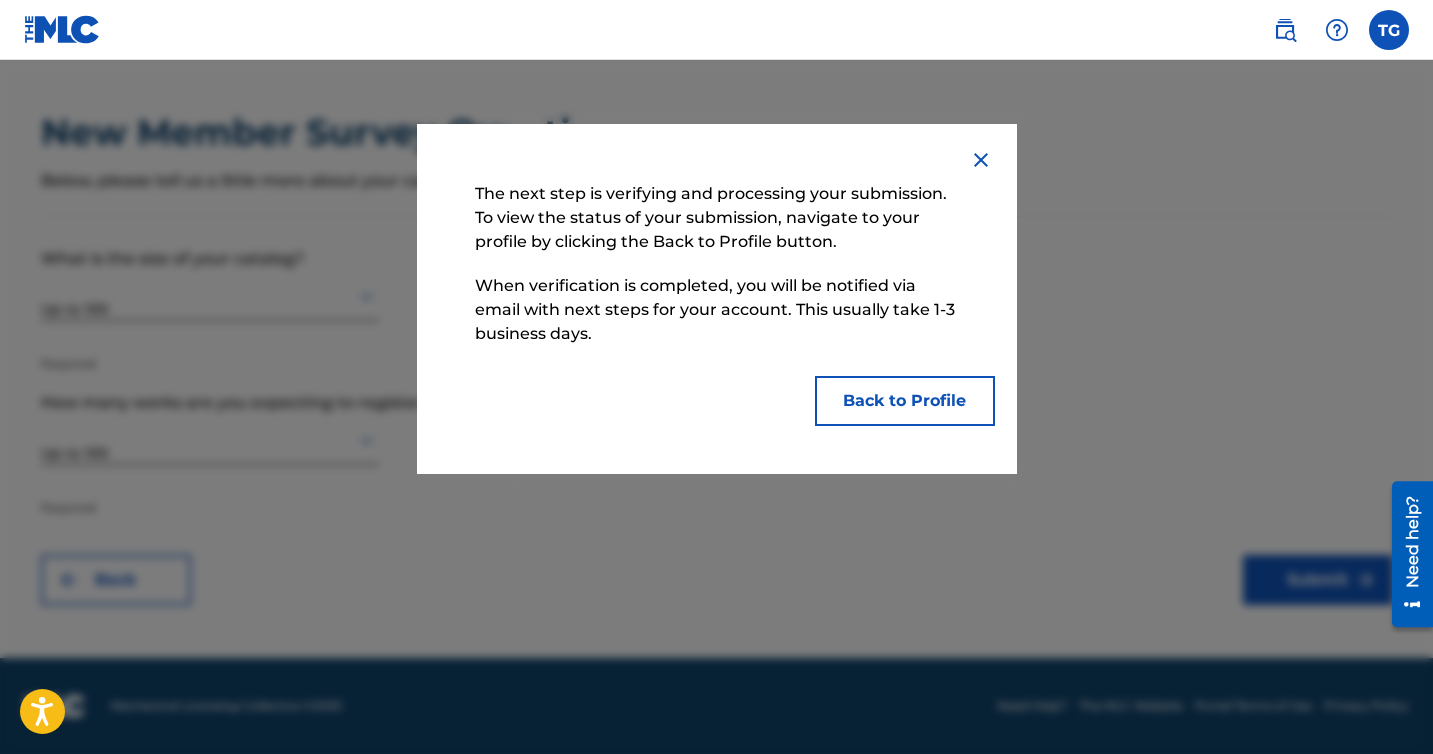 click on "Back to Profile" at bounding box center (905, 401) 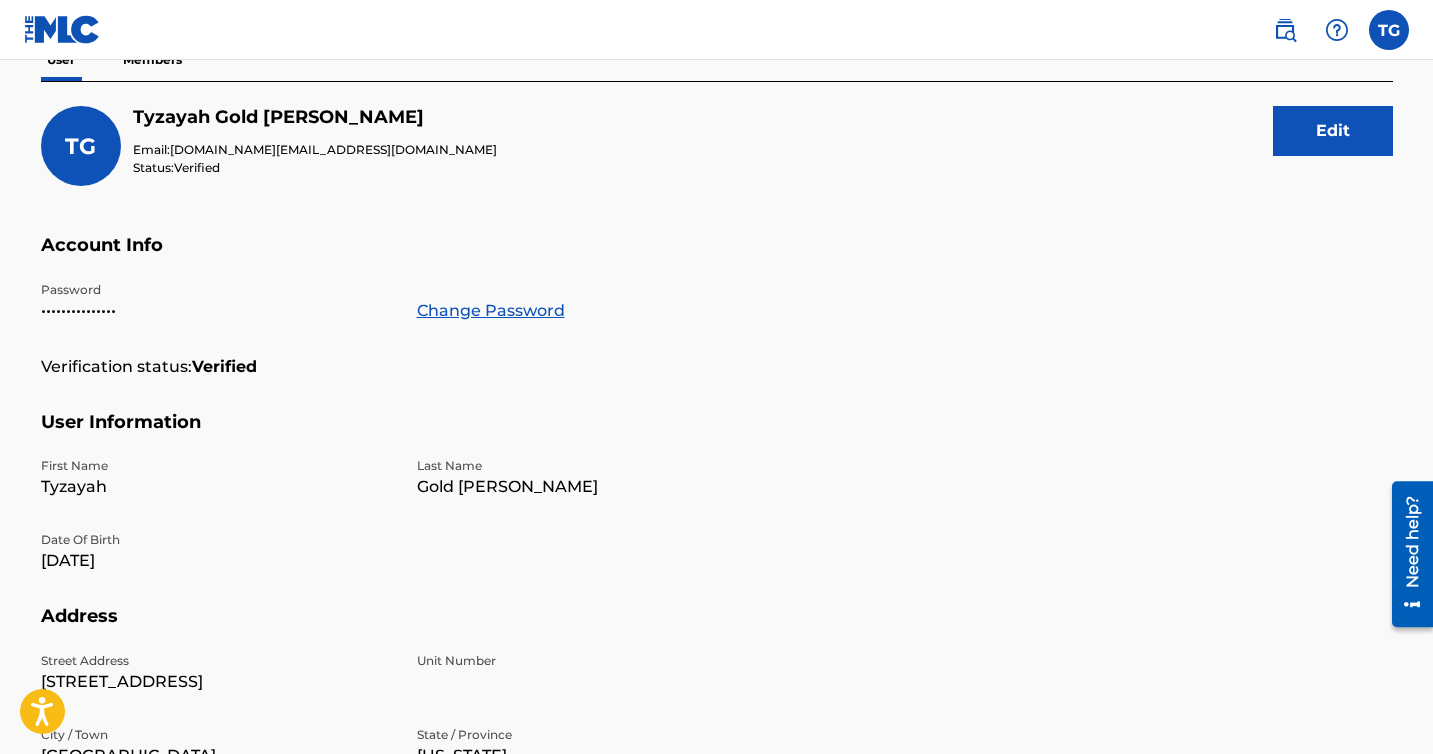 scroll, scrollTop: 0, scrollLeft: 0, axis: both 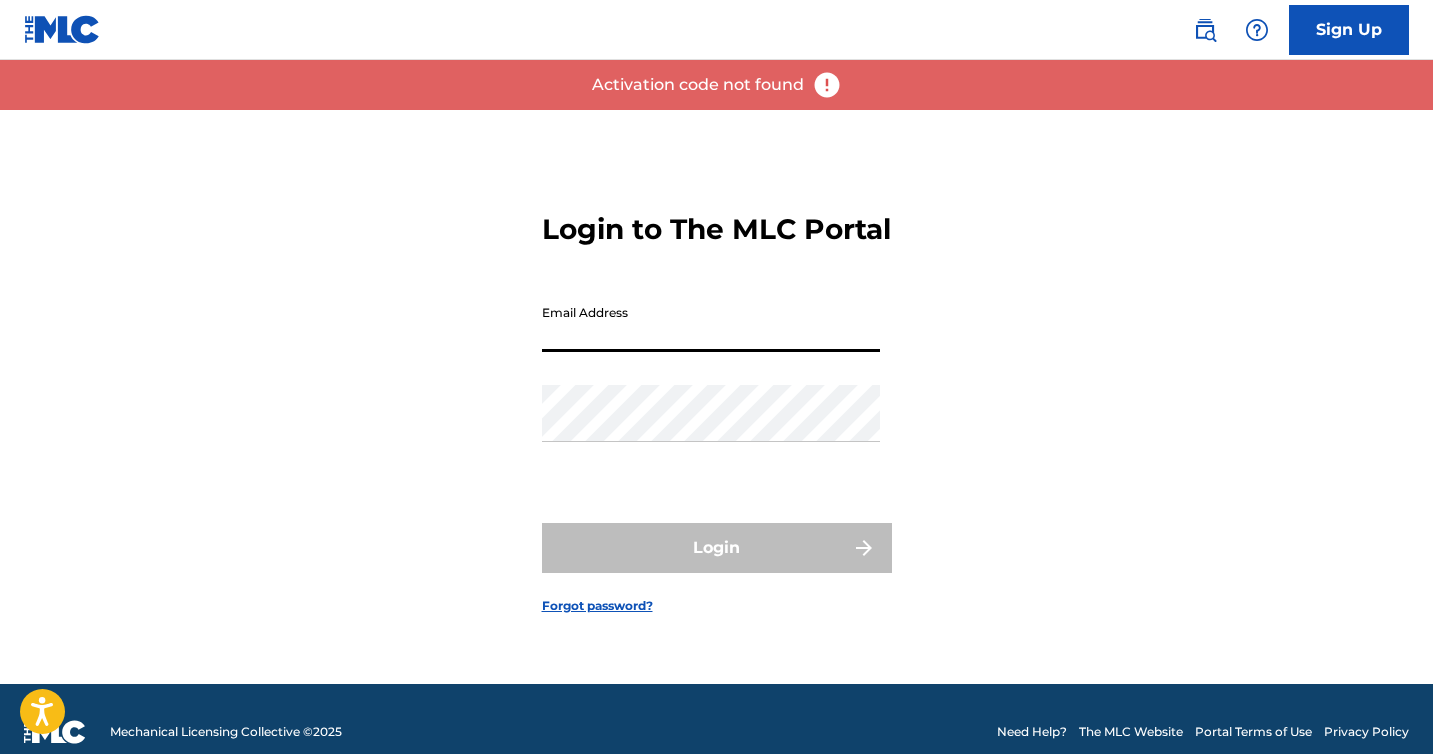 click on "Email Address" at bounding box center [711, 323] 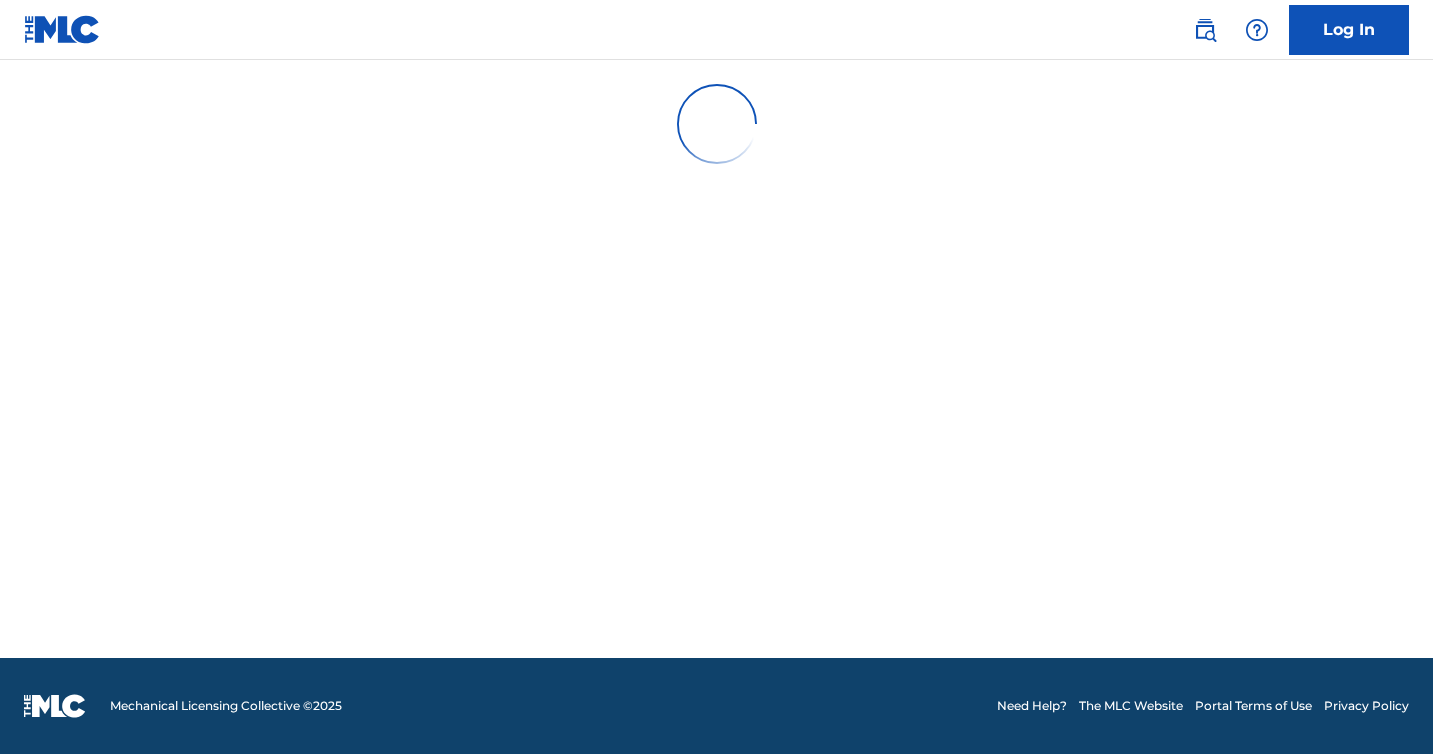 scroll, scrollTop: 0, scrollLeft: 0, axis: both 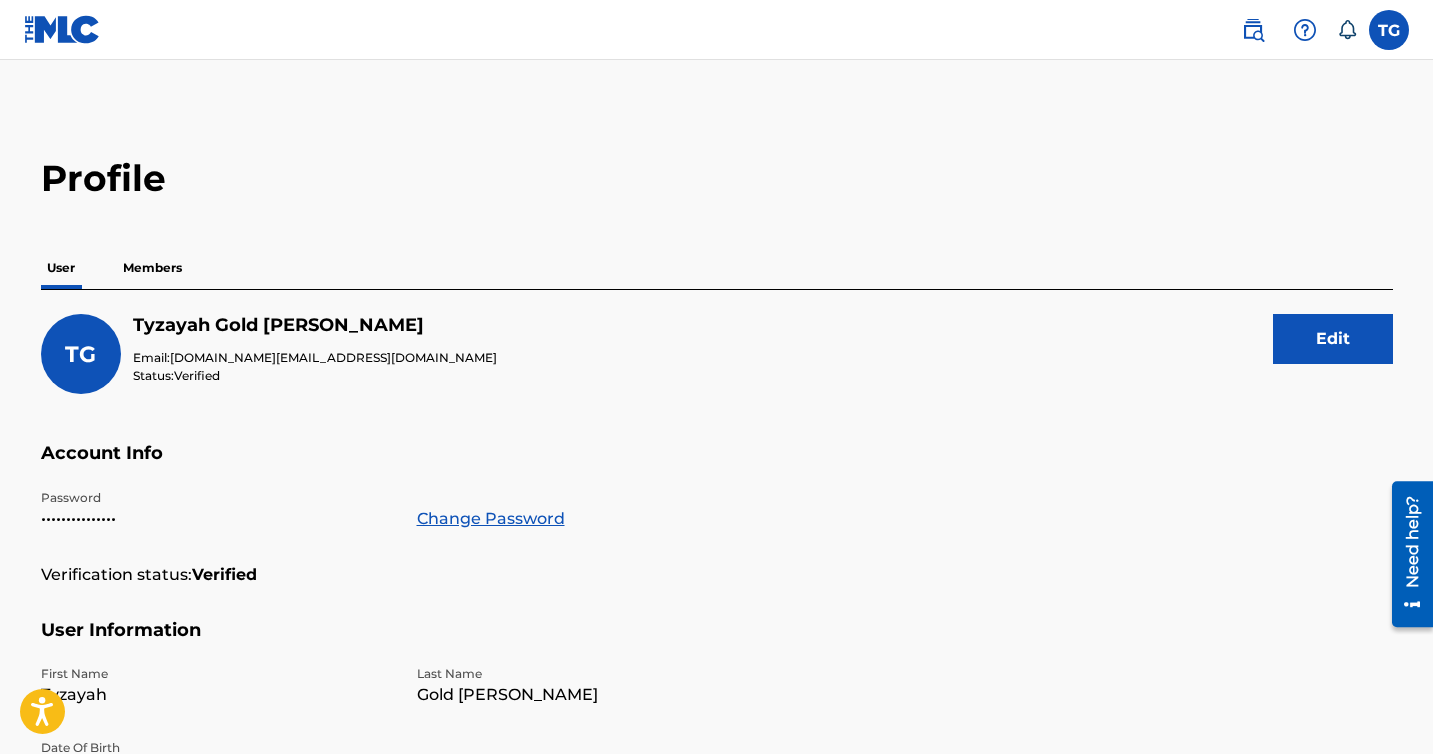 click on "Members" at bounding box center (152, 268) 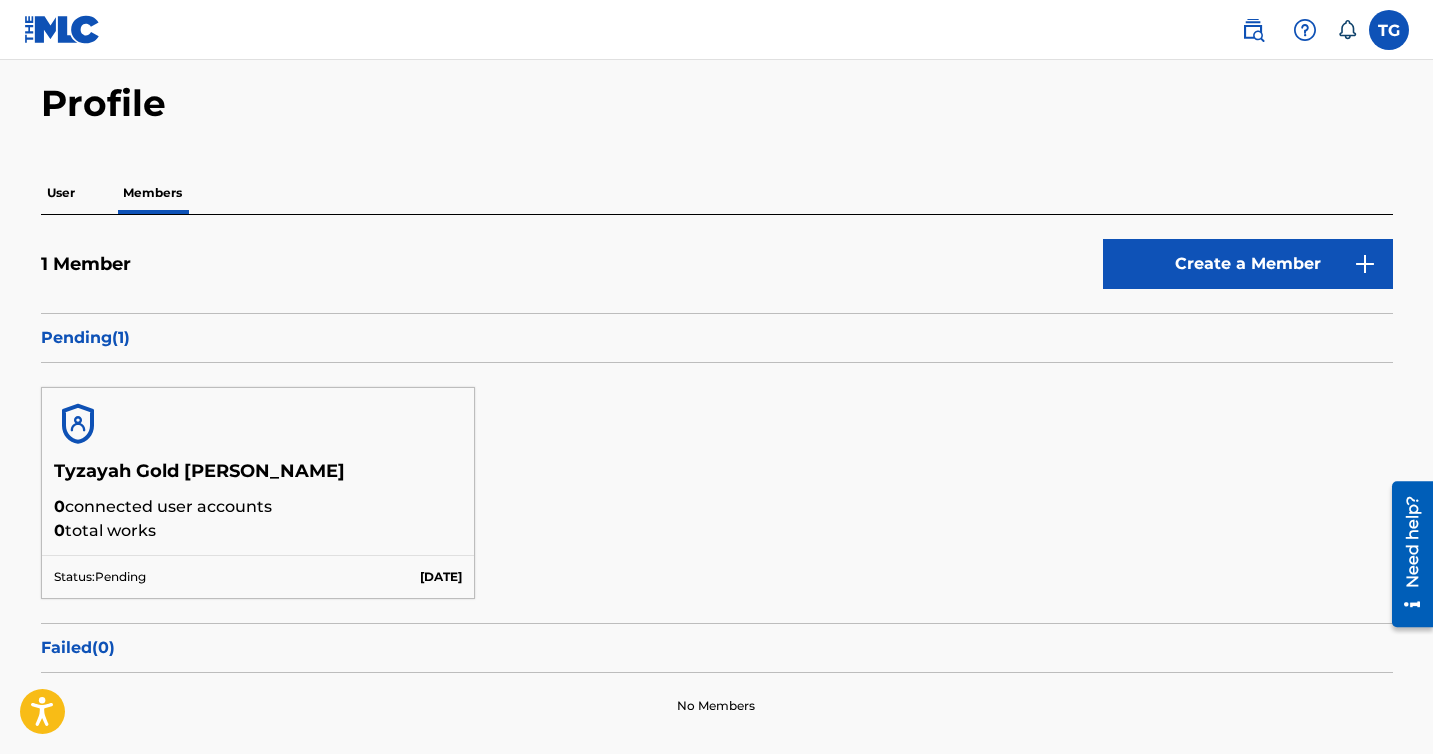 scroll, scrollTop: 110, scrollLeft: 0, axis: vertical 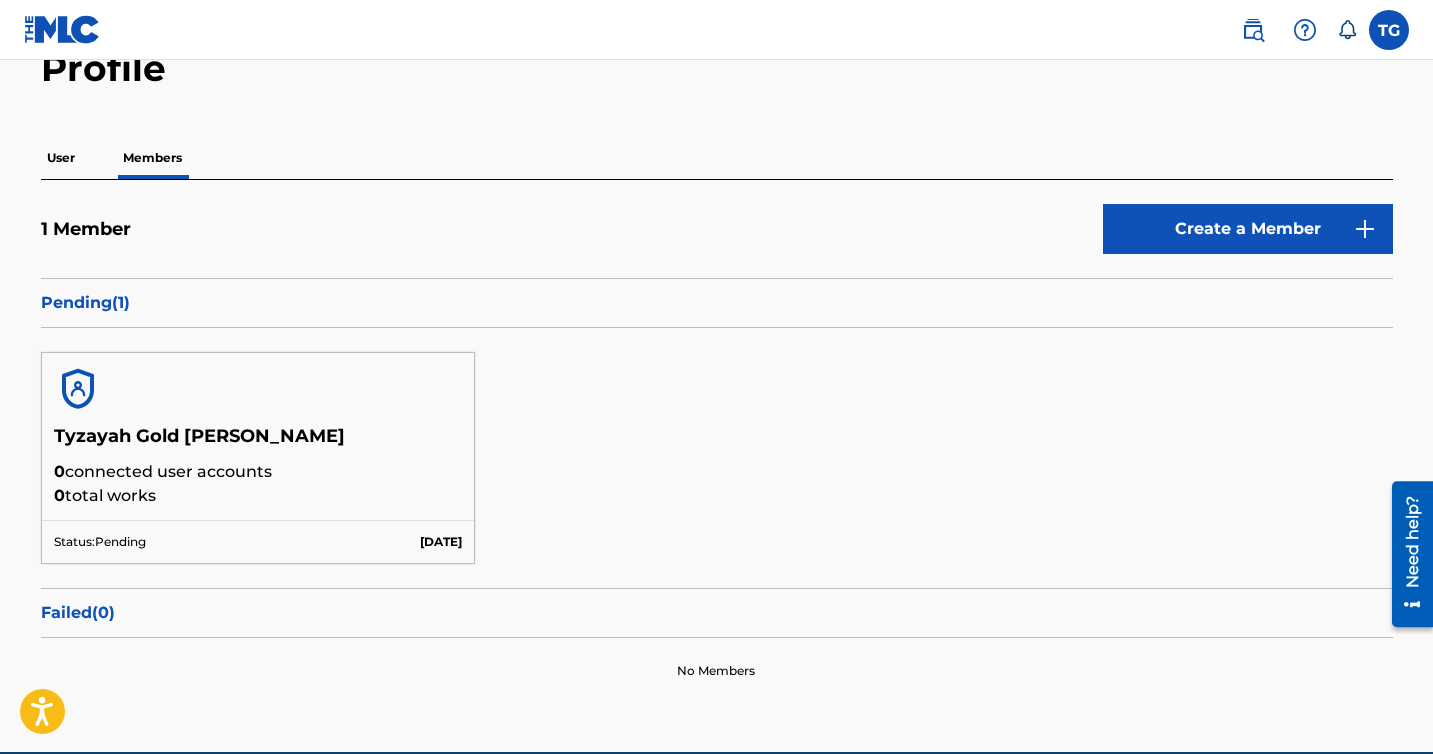 click on "Tyzayah Gold [PERSON_NAME]" at bounding box center [258, 442] 